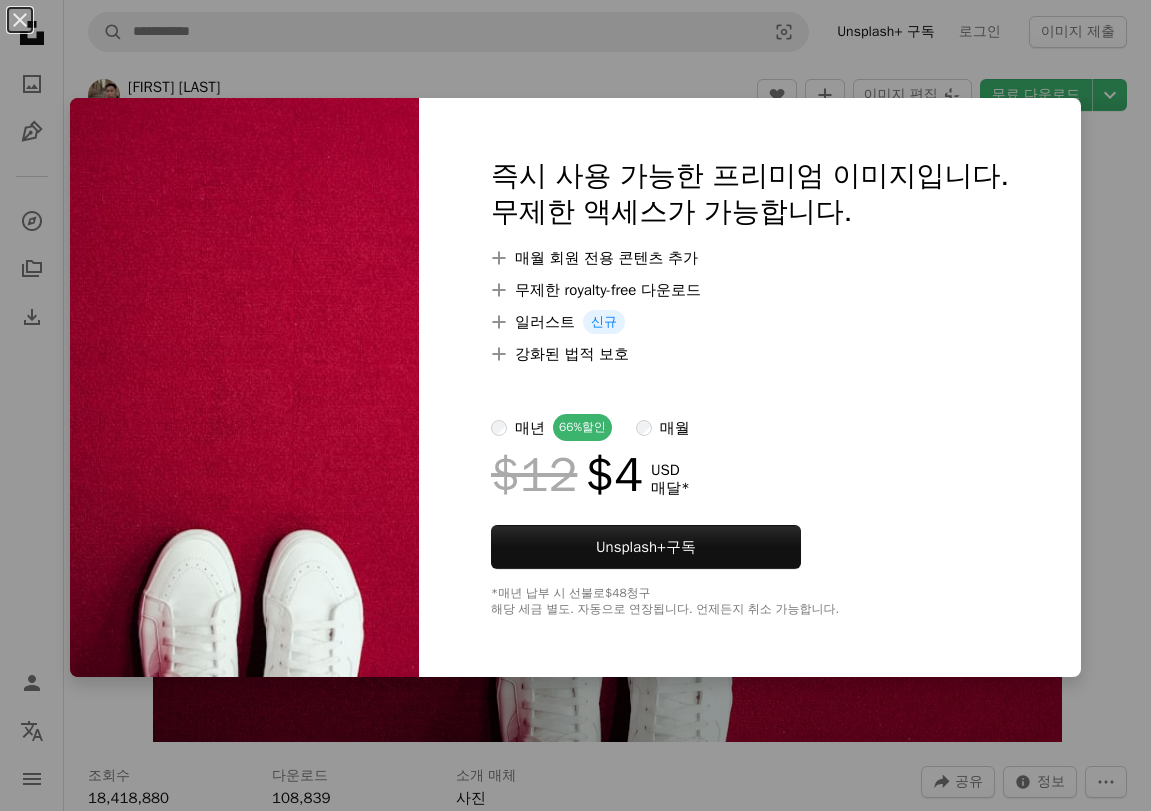 scroll, scrollTop: 0, scrollLeft: 0, axis: both 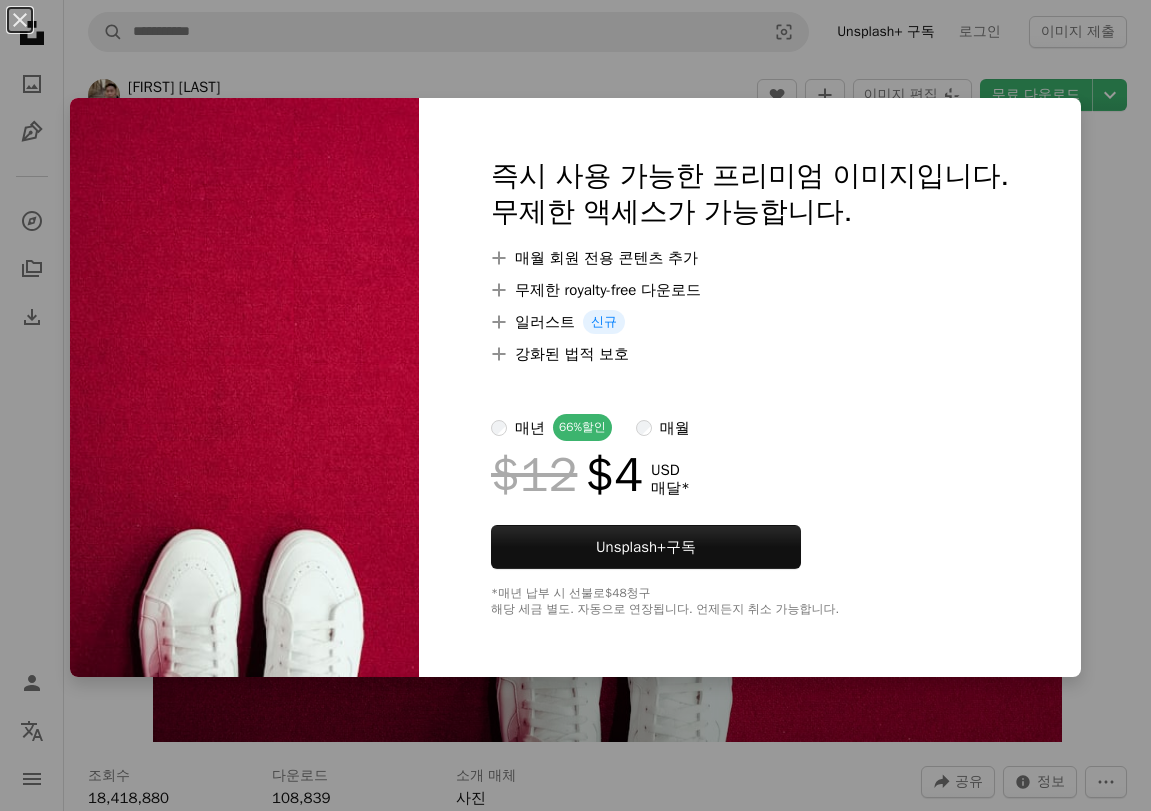 click on "An X shape 즉시 사용 가능한 프리미엄 이미지입니다. 무제한 액세스가 가능합니다. A plus sign 매월 회원 전용 콘텐츠 추가 A plus sign 무제한 royalty-free 다운로드 A plus sign 일러스트  신규 A plus sign 강화된 법적 보호 매년 66%  할인 매월 $12   $4 USD 매달 * Unsplash+  구독 *매년 납부 시 선불로  $48  청구 해당 세금 별도. 자동으로 연장됩니다. 언제든지 취소 가능합니다." at bounding box center [575, 405] 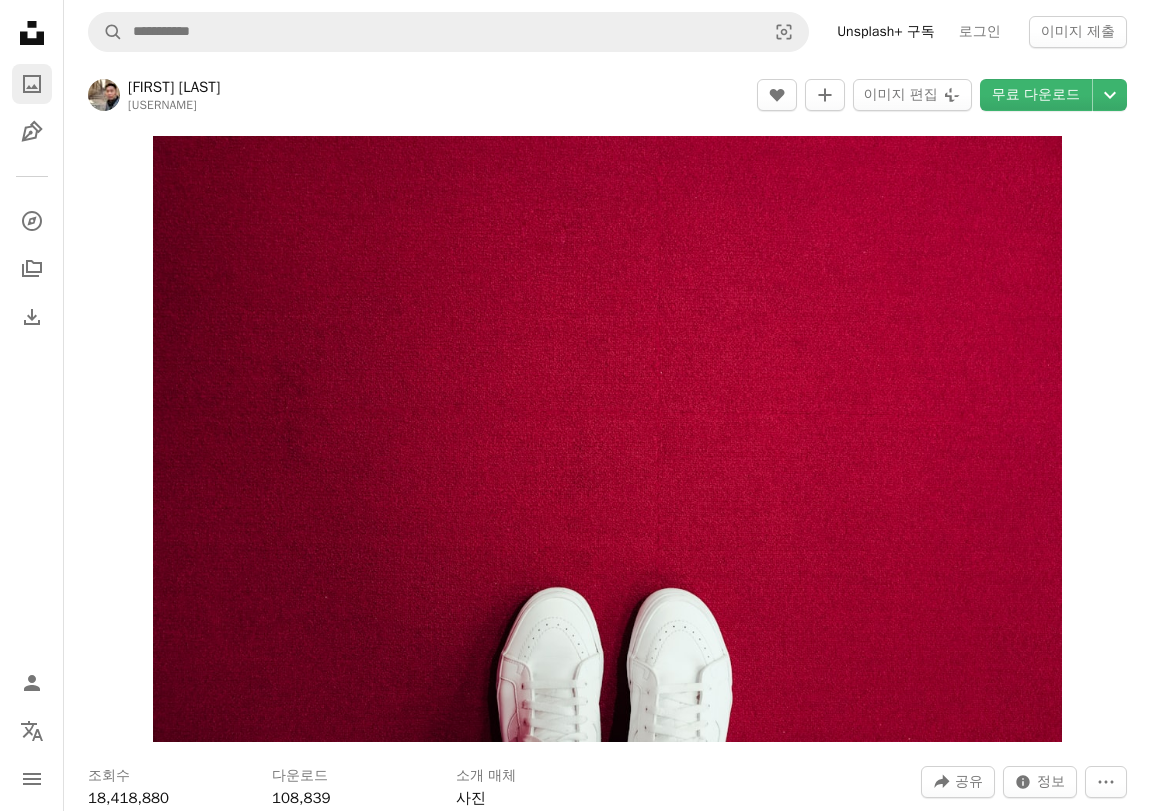 click on "A photo" 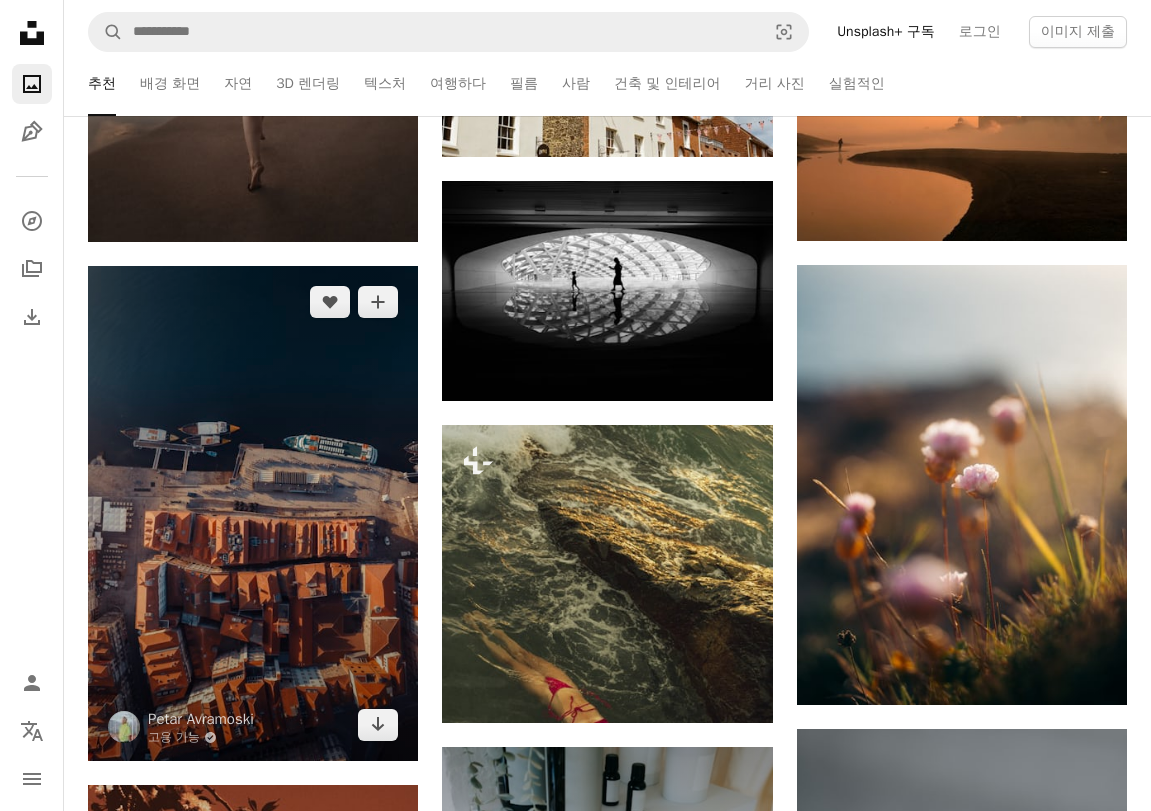 scroll, scrollTop: 1408, scrollLeft: 0, axis: vertical 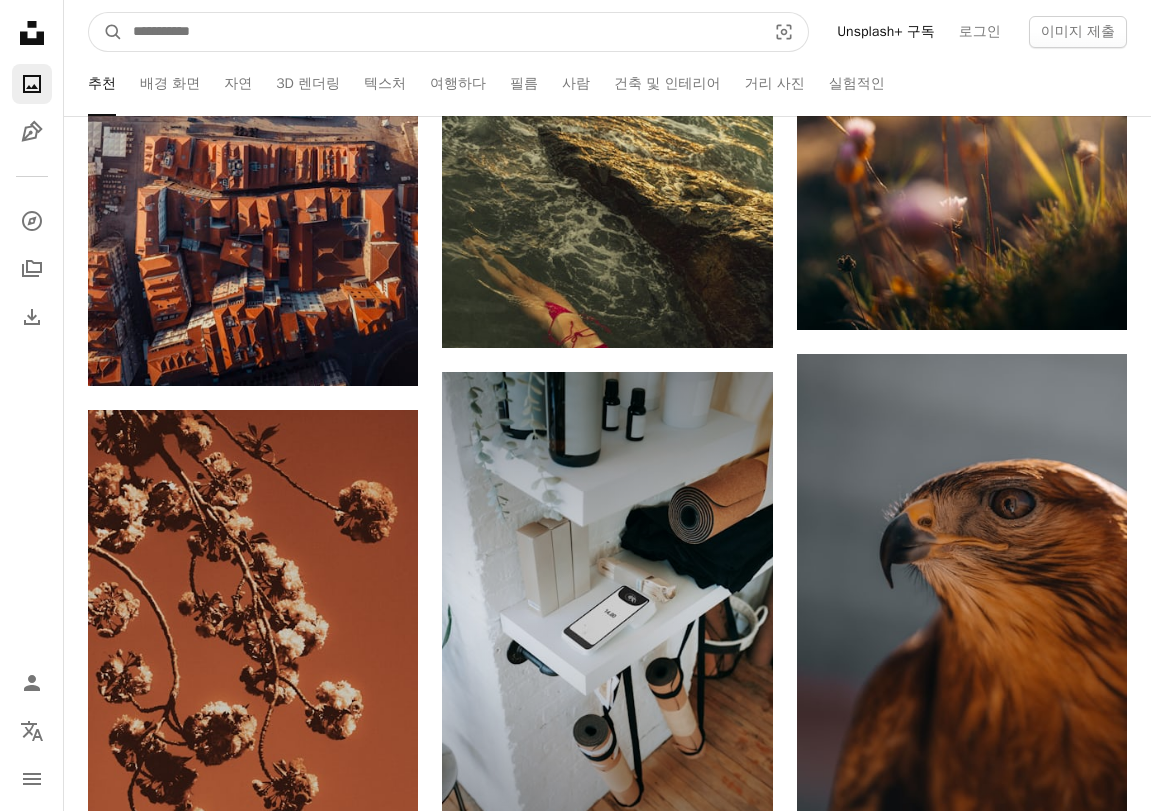 click at bounding box center (441, 32) 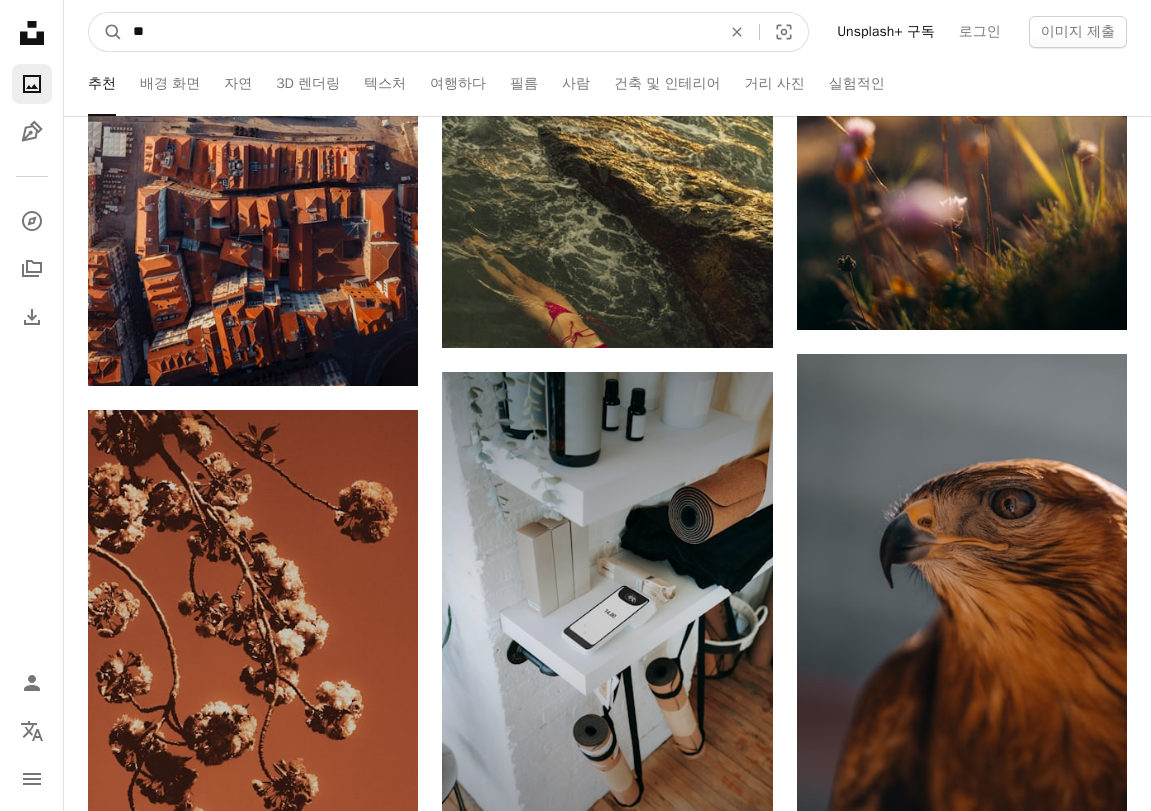 type on "*" 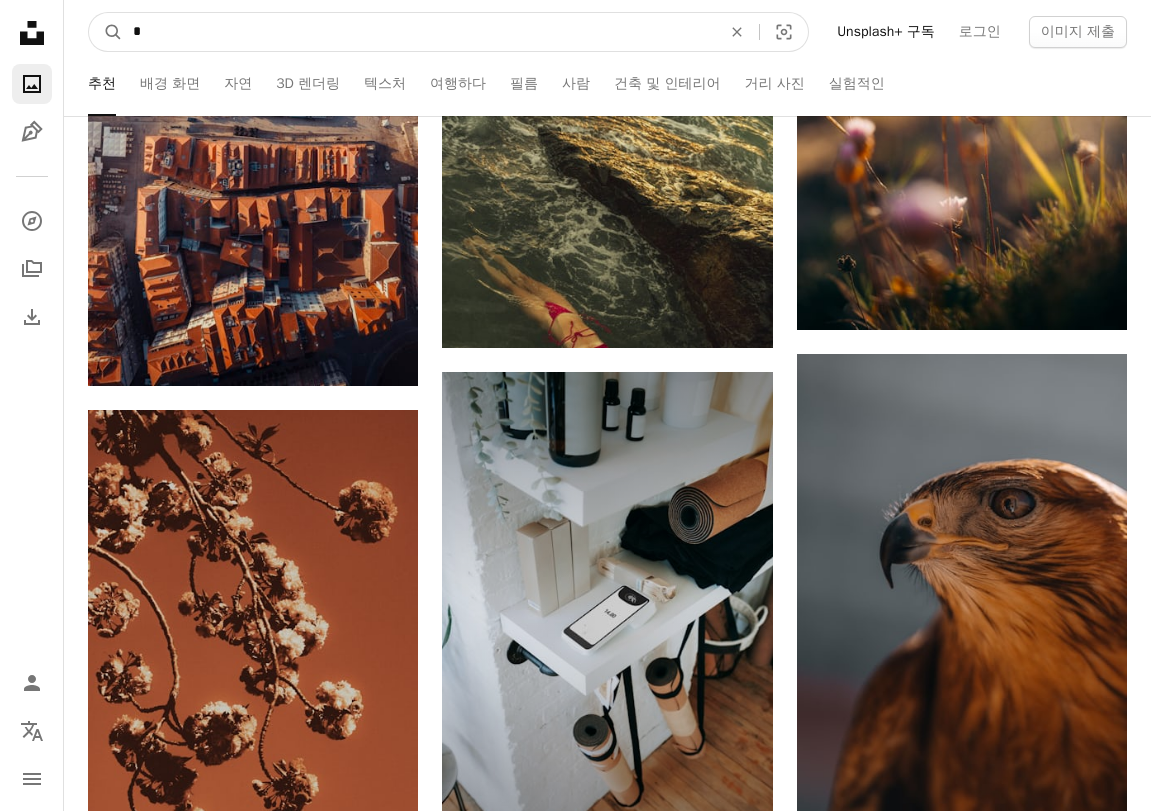 type 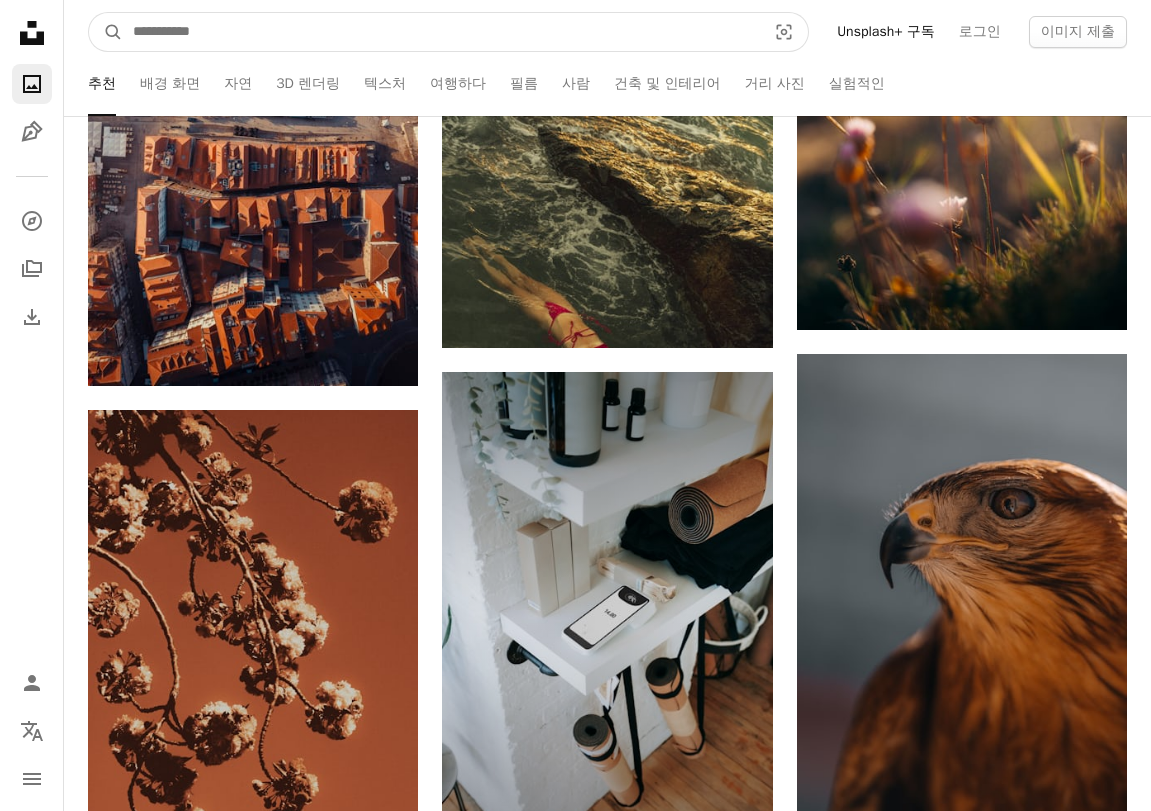 type 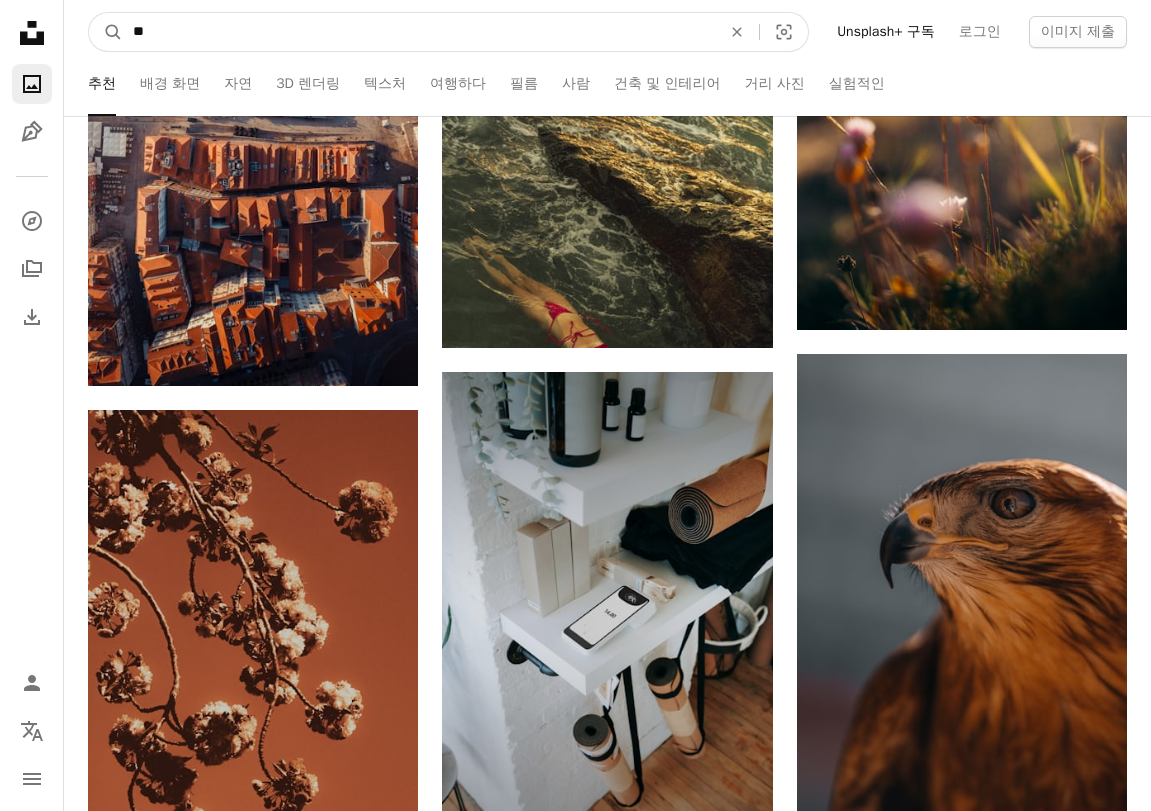 type on "*" 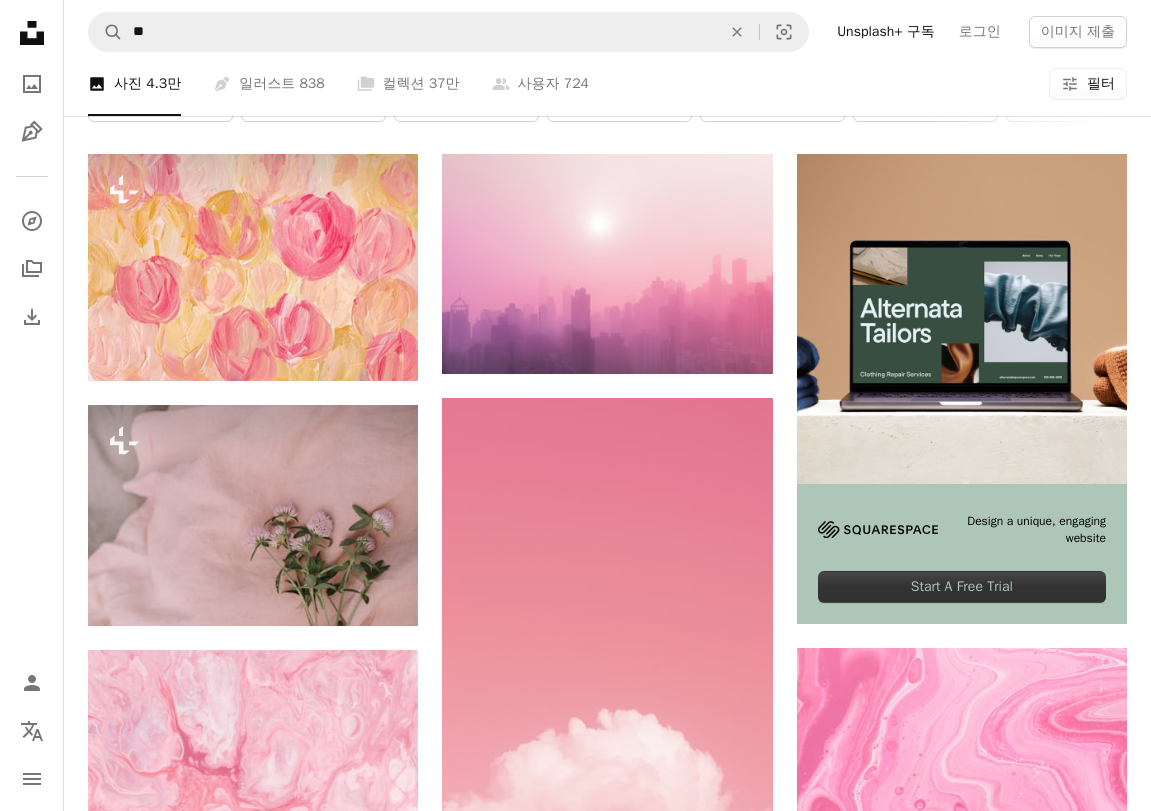 scroll, scrollTop: 0, scrollLeft: 0, axis: both 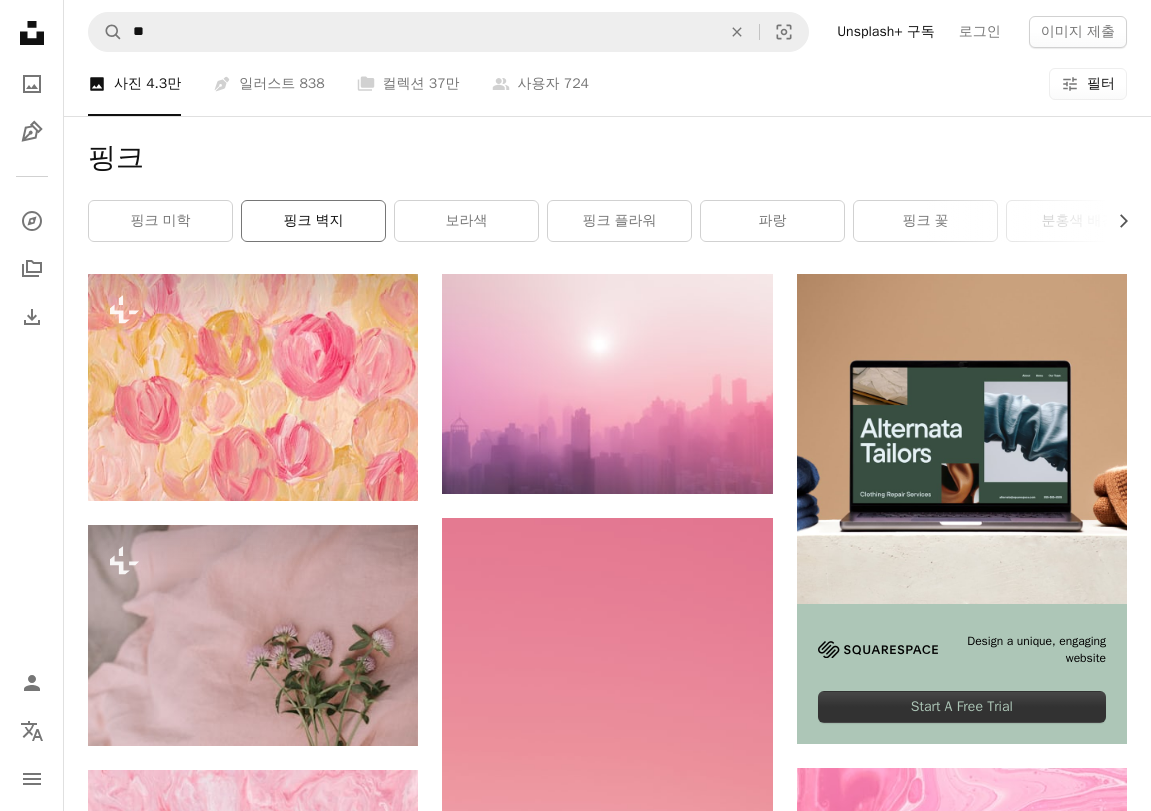 click on "핑크 벽지" at bounding box center (313, 221) 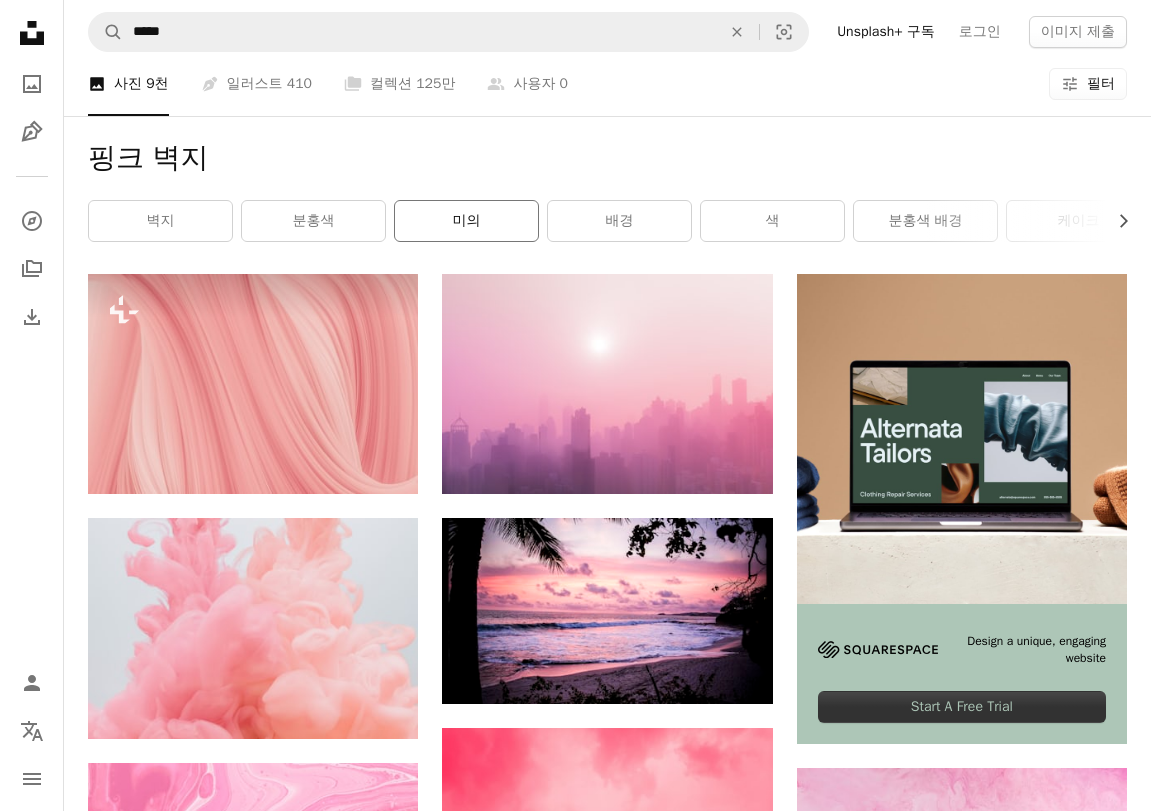 click on "미의" at bounding box center (466, 221) 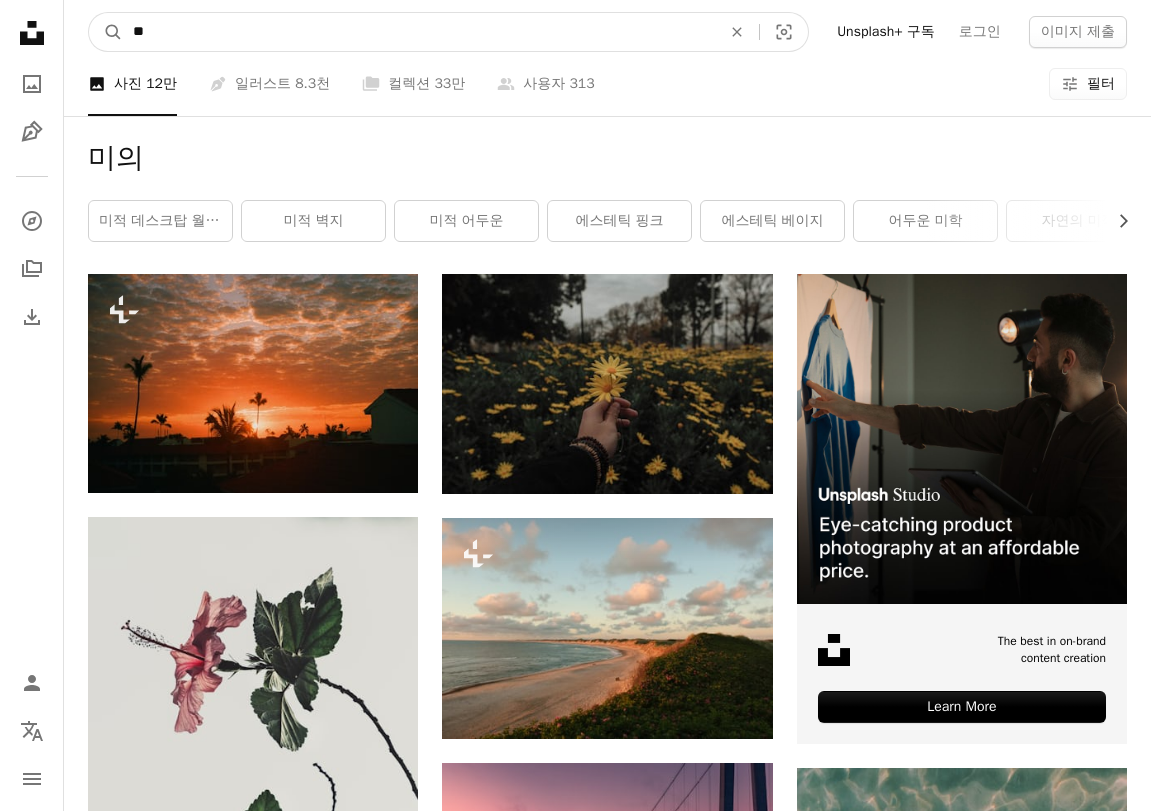 click on "**" at bounding box center (419, 32) 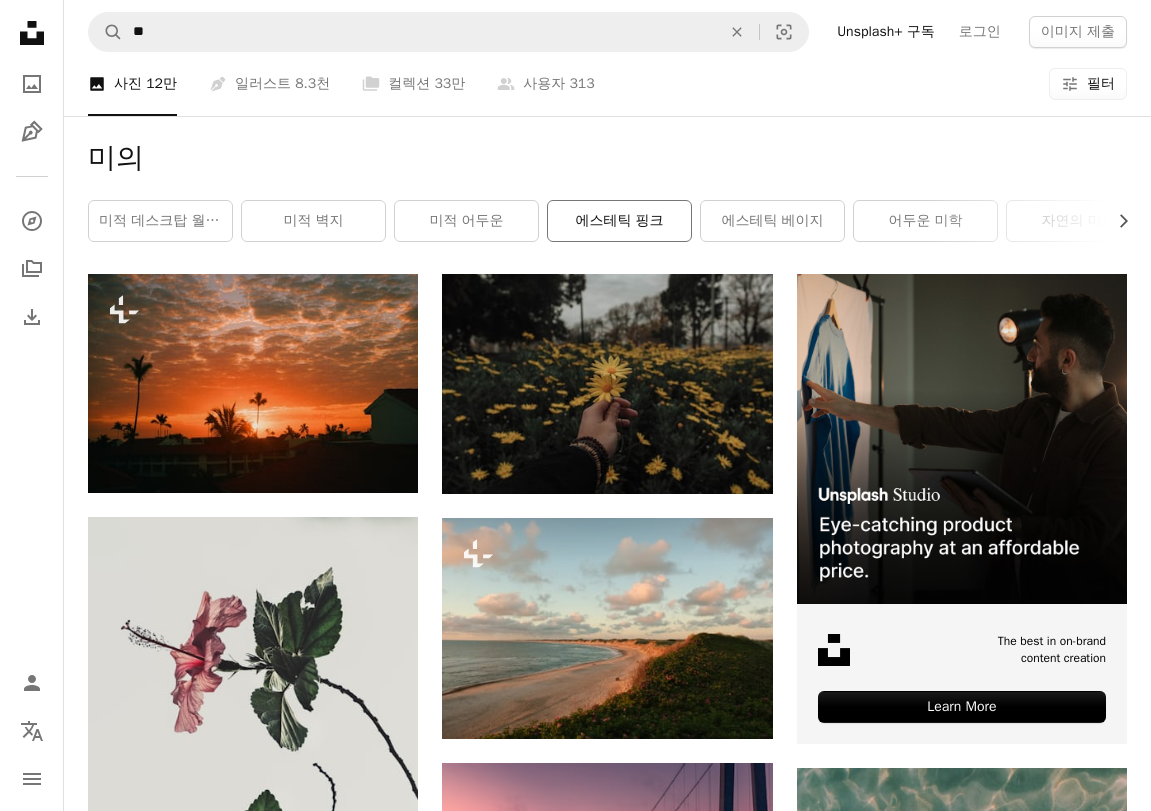 click on "에스테틱 핑크" at bounding box center [619, 221] 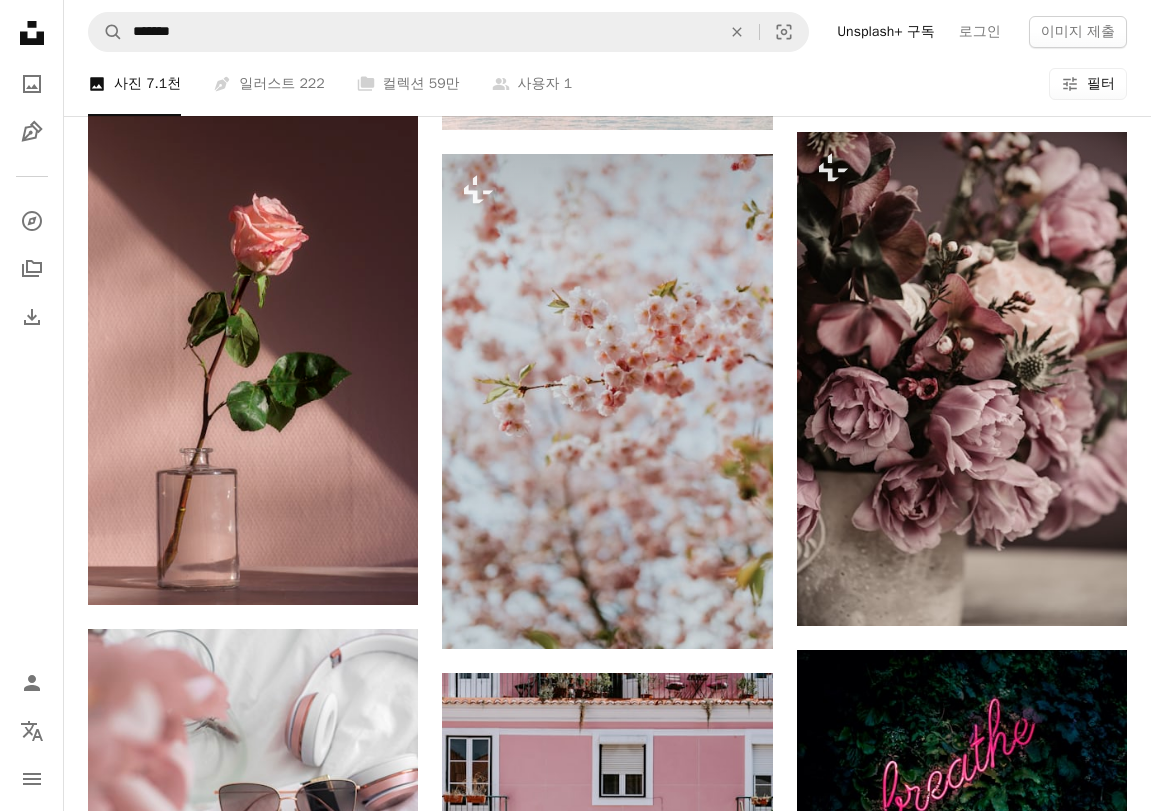 scroll, scrollTop: 0, scrollLeft: 0, axis: both 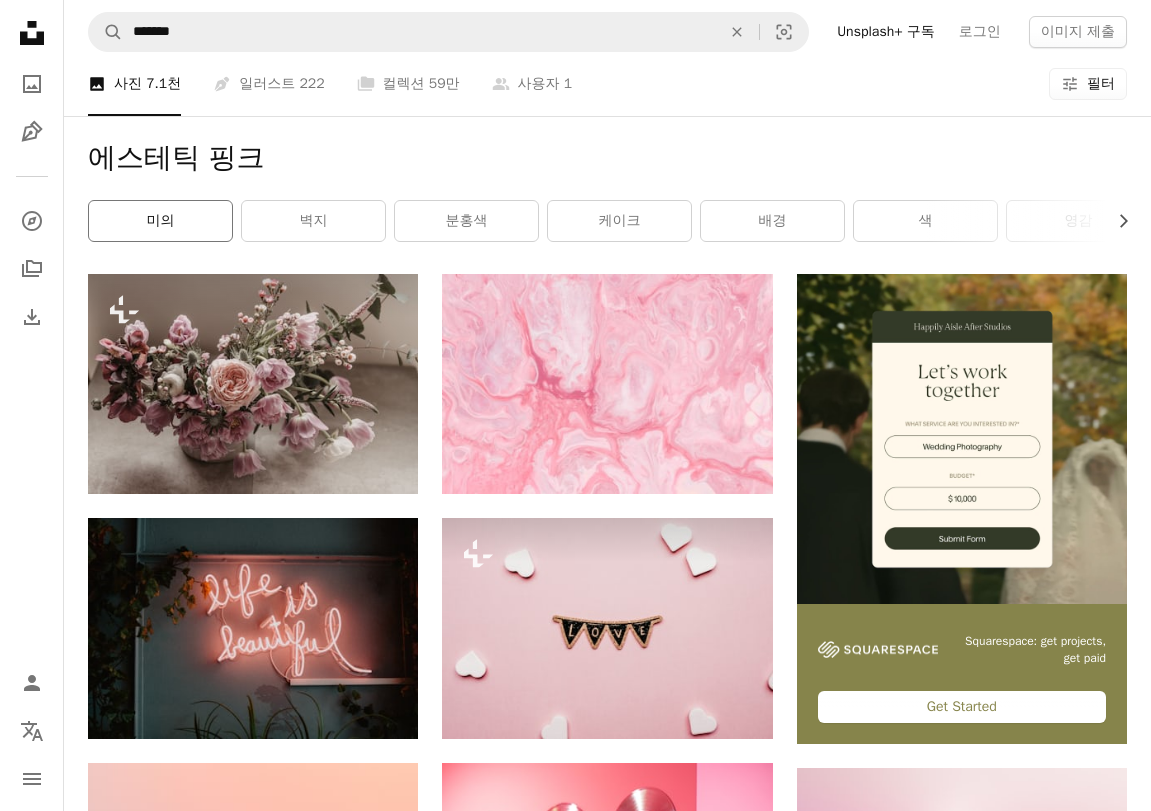 click on "미의" at bounding box center [160, 221] 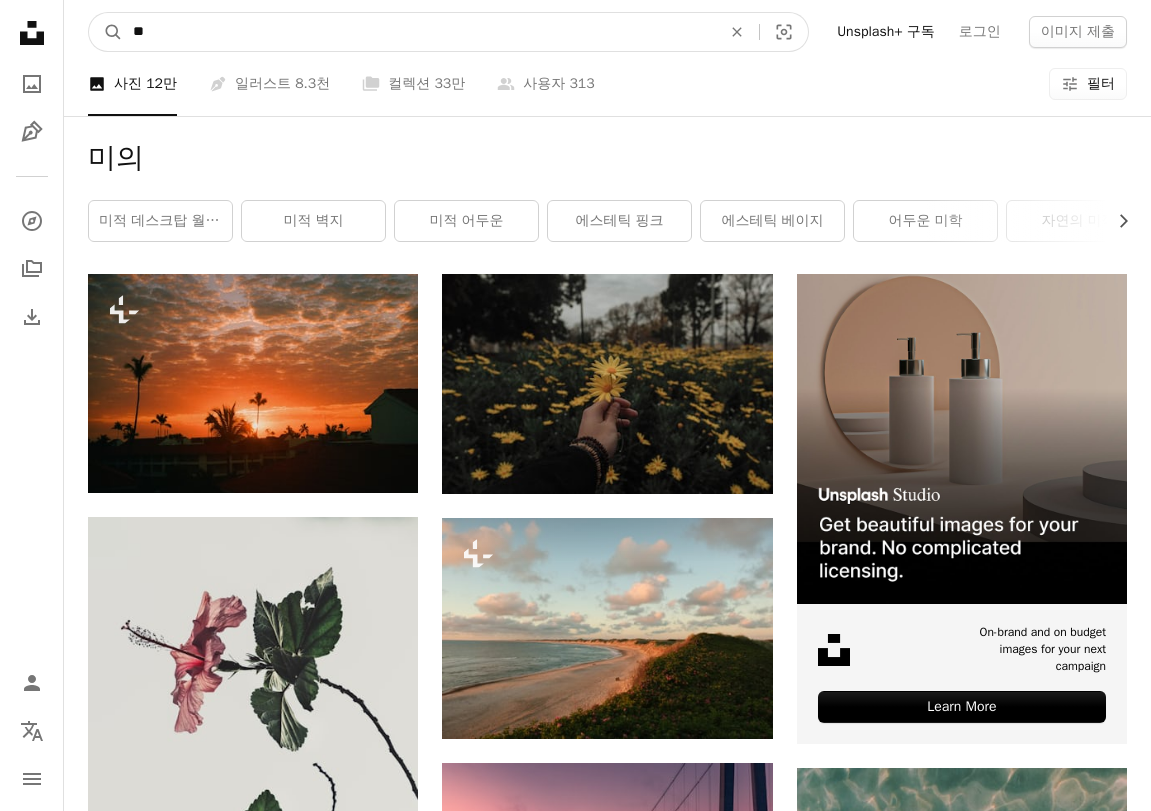 drag, startPoint x: 265, startPoint y: 29, endPoint x: 125, endPoint y: 35, distance: 140.12851 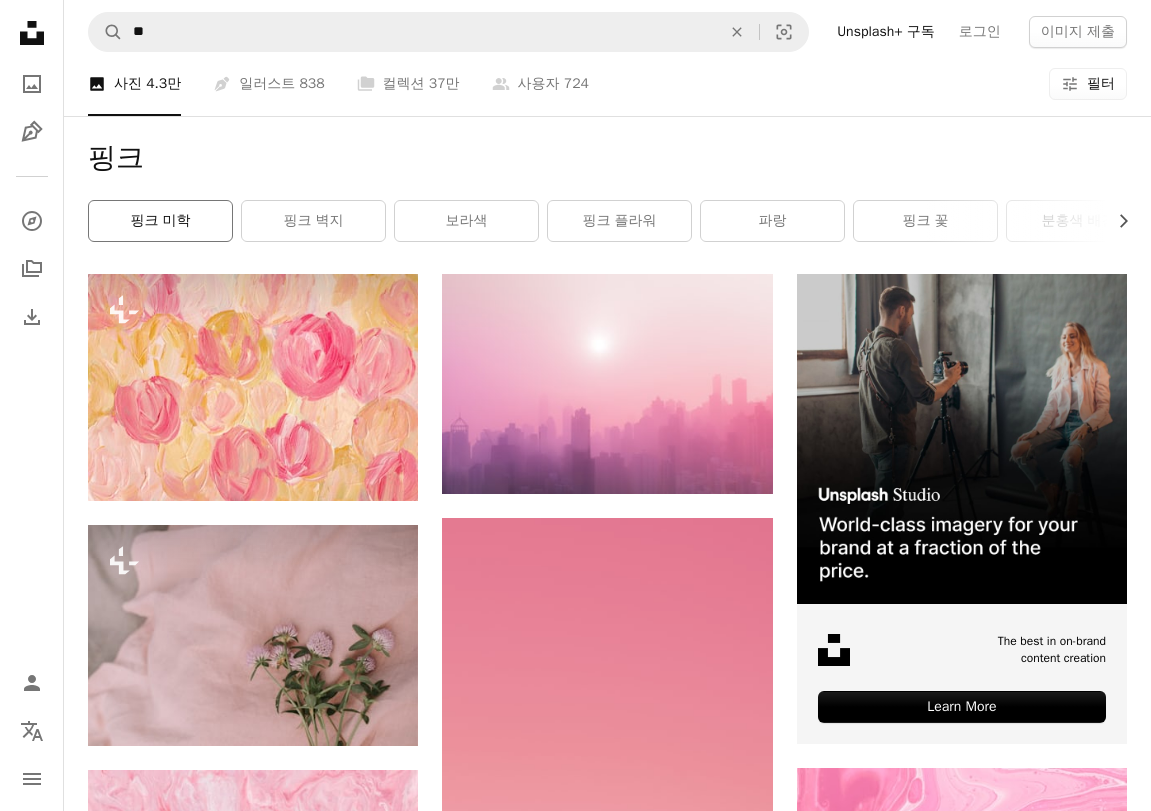 click on "핑크 미학" at bounding box center (160, 221) 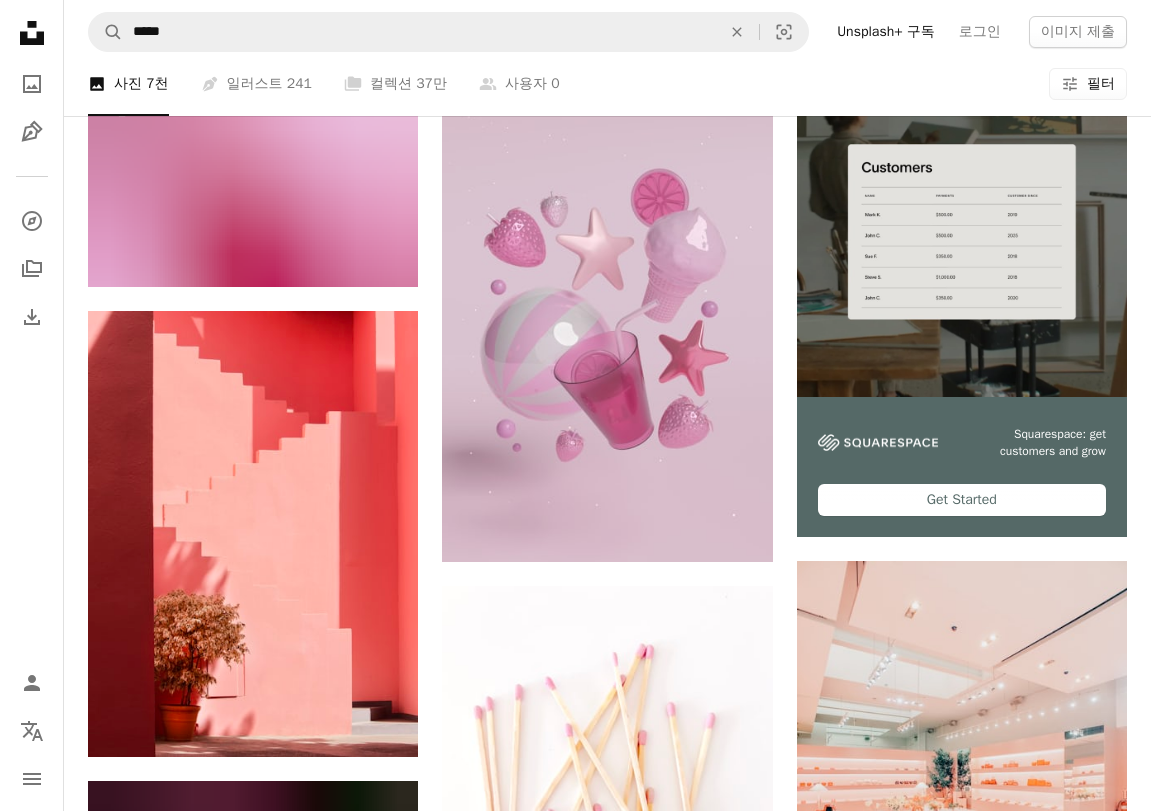 scroll, scrollTop: 0, scrollLeft: 0, axis: both 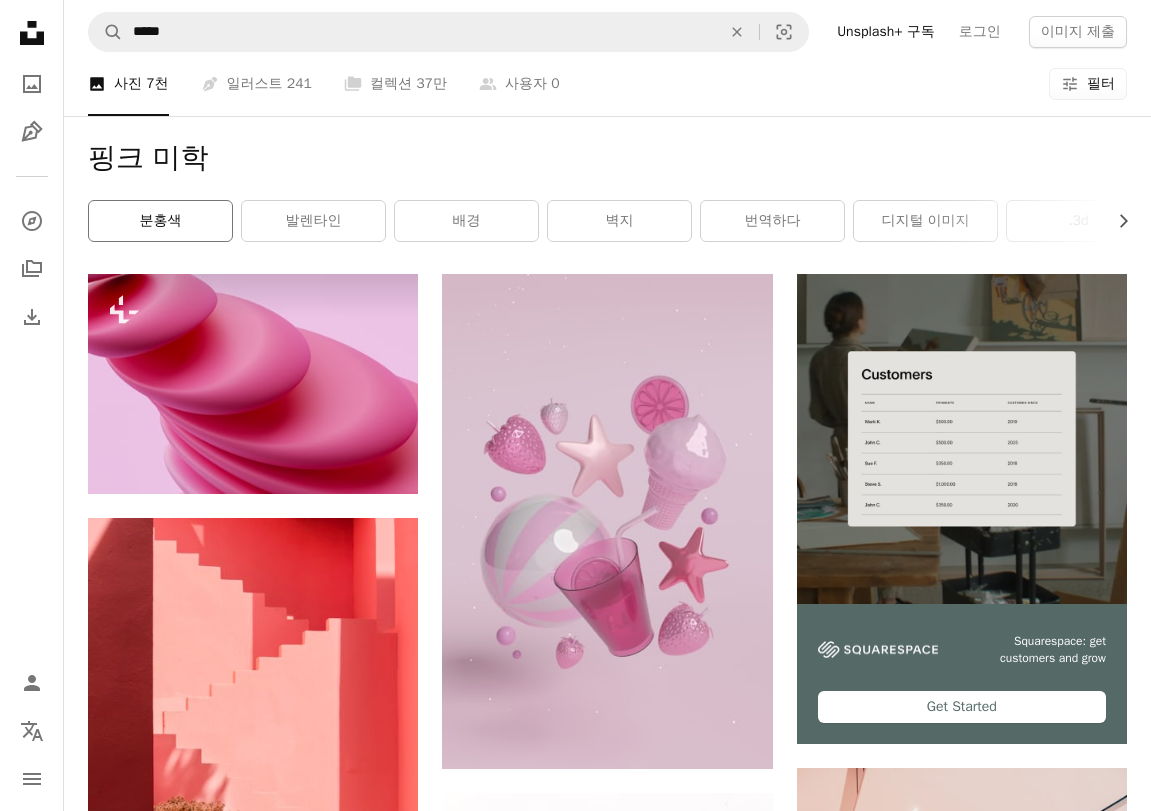 click on "분홍색" at bounding box center [160, 221] 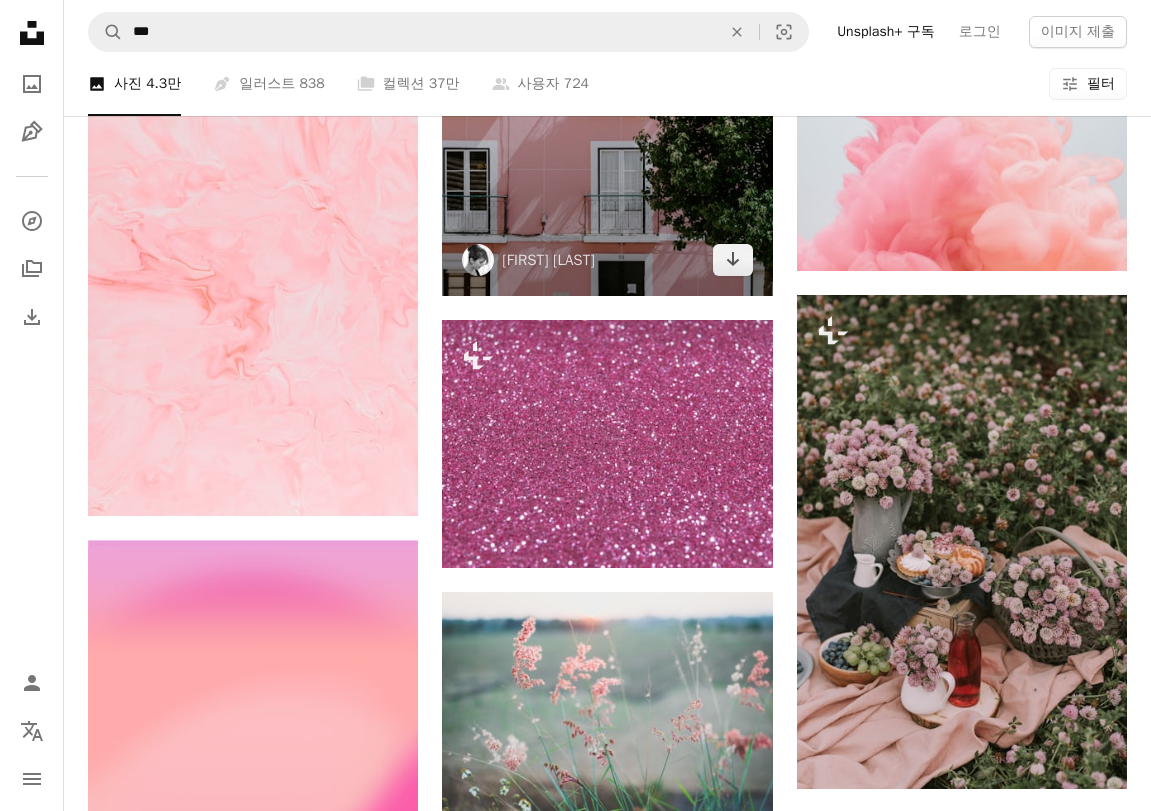 scroll, scrollTop: 0, scrollLeft: 0, axis: both 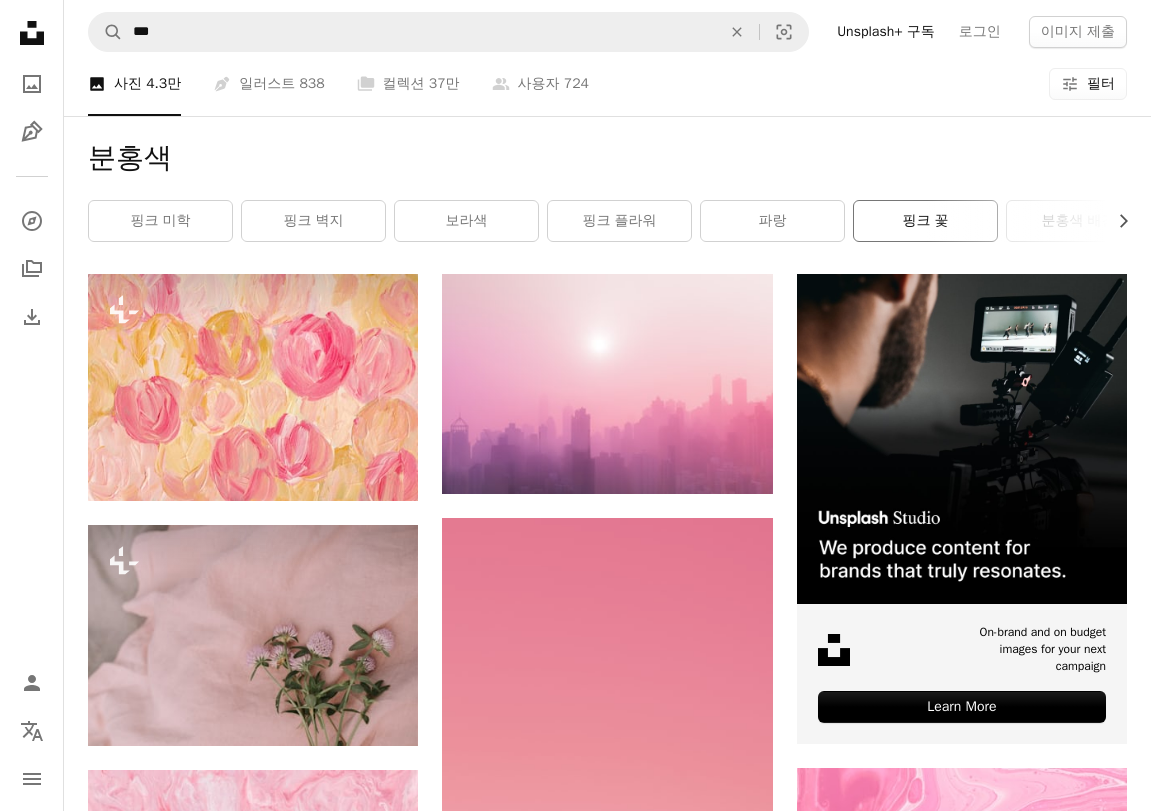 click on "핑크 꽃" at bounding box center [925, 221] 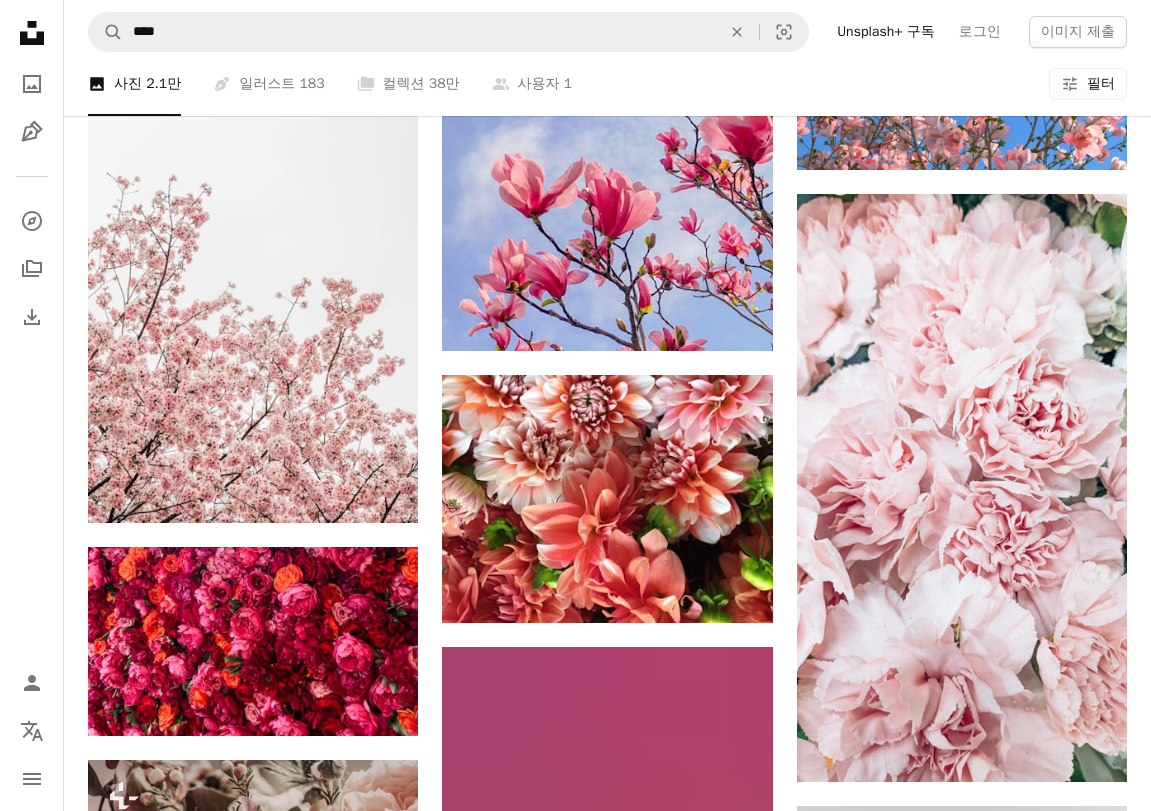 scroll, scrollTop: 0, scrollLeft: 0, axis: both 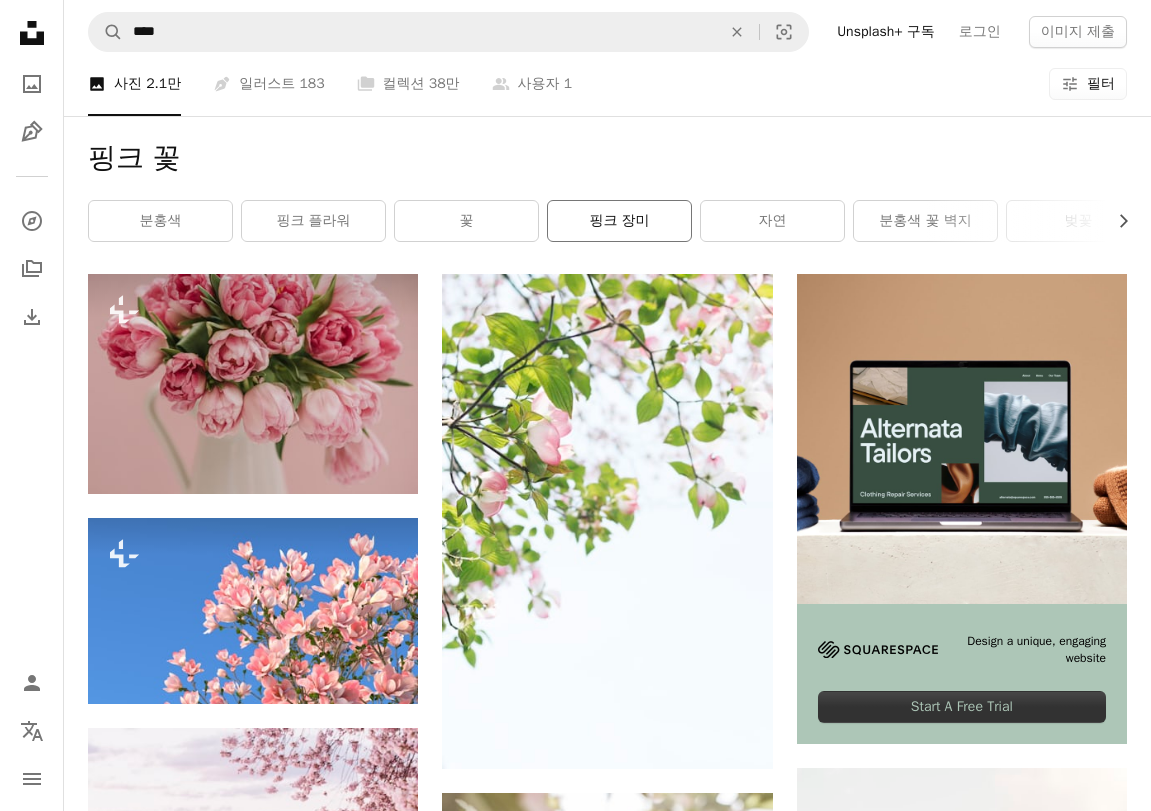 click on "핑크 장미" at bounding box center (619, 221) 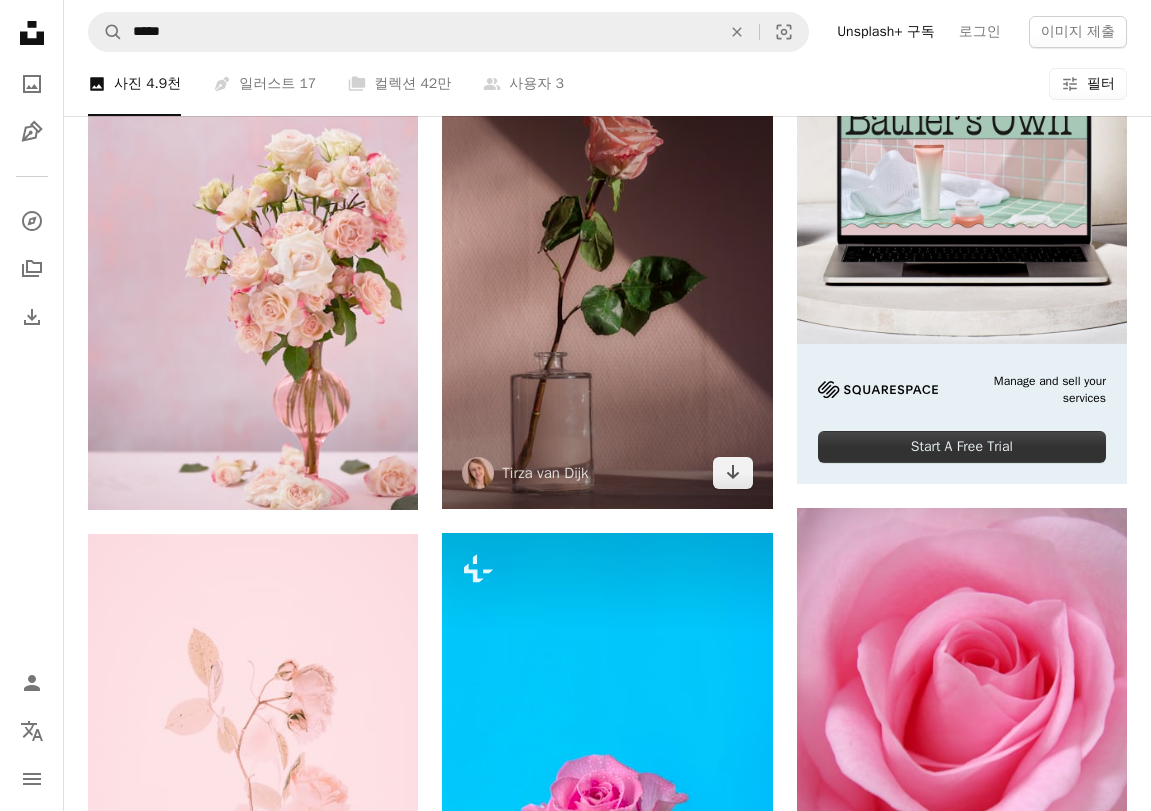 scroll, scrollTop: 0, scrollLeft: 0, axis: both 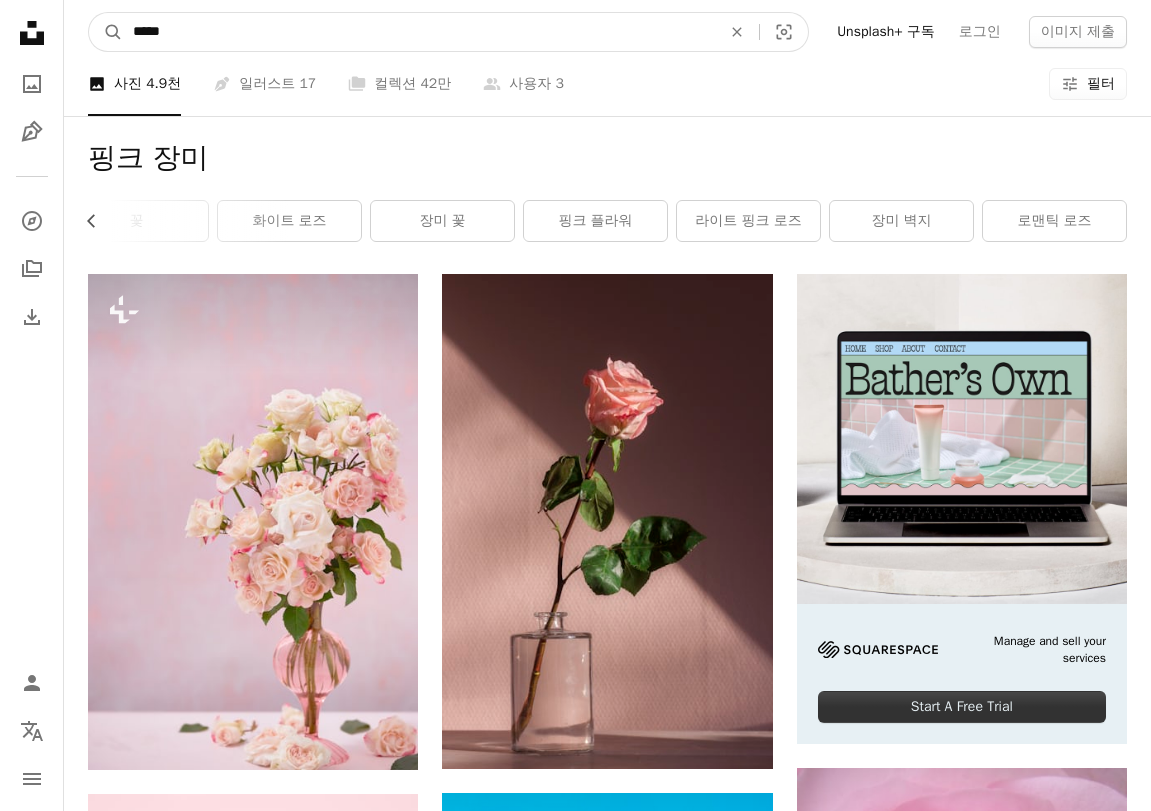 click on "*****" at bounding box center [419, 32] 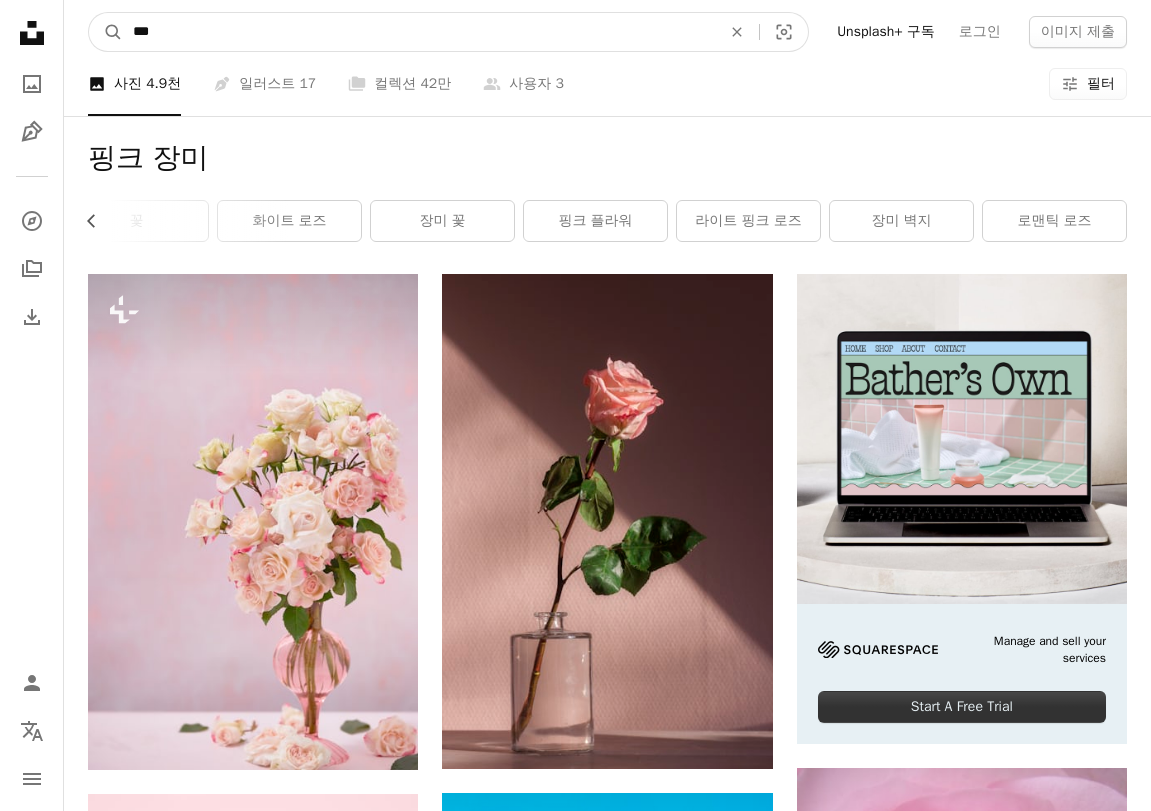type on "**" 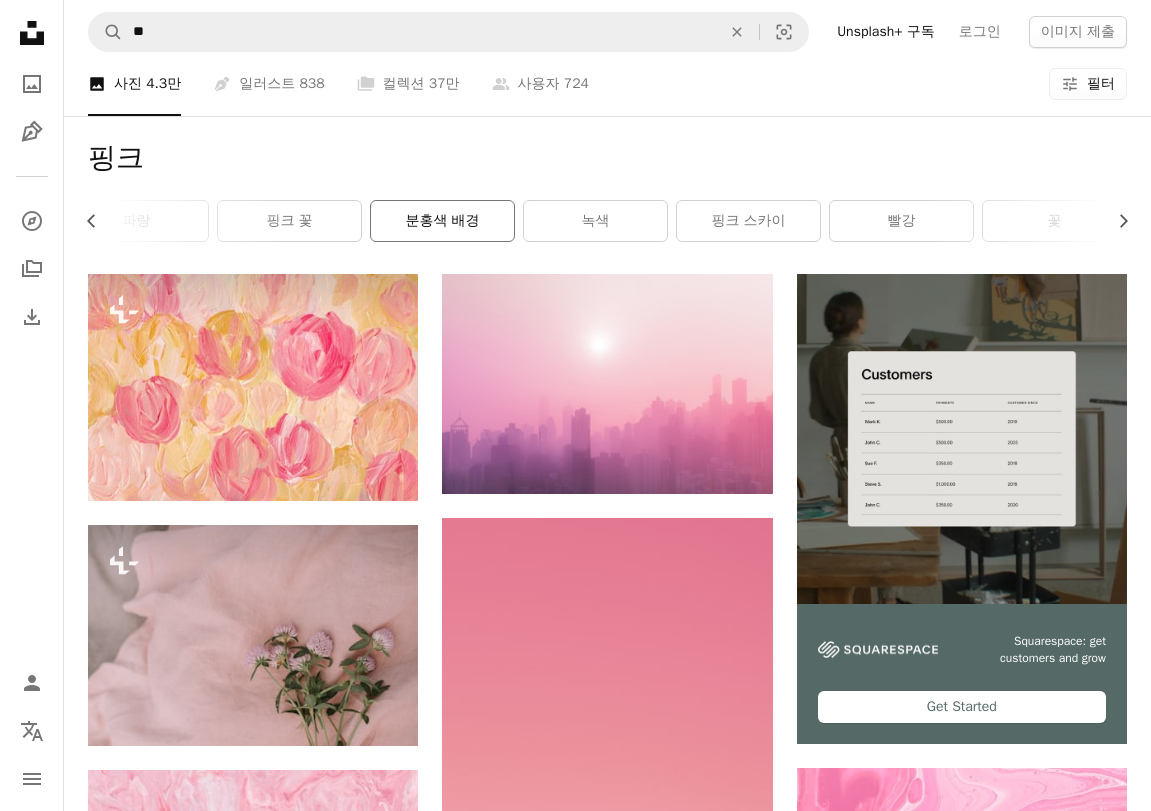 click on "분홍색 배경" at bounding box center [442, 221] 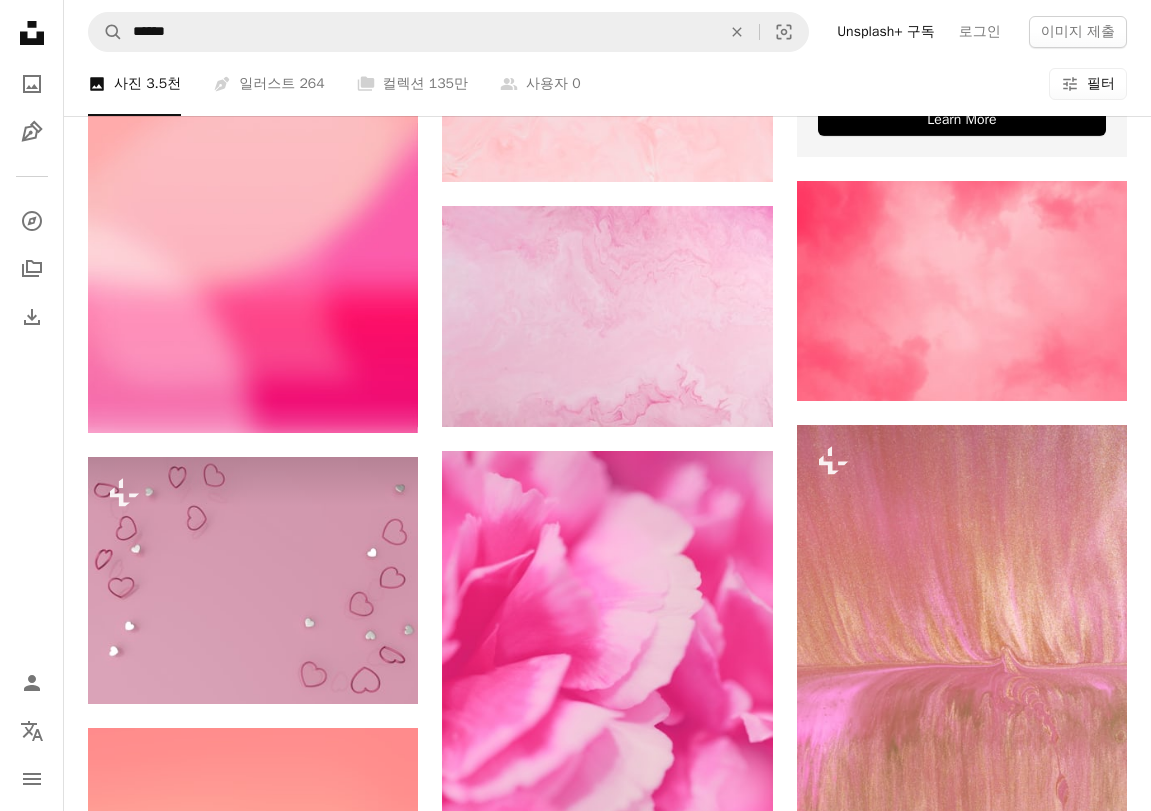 scroll, scrollTop: 591, scrollLeft: 0, axis: vertical 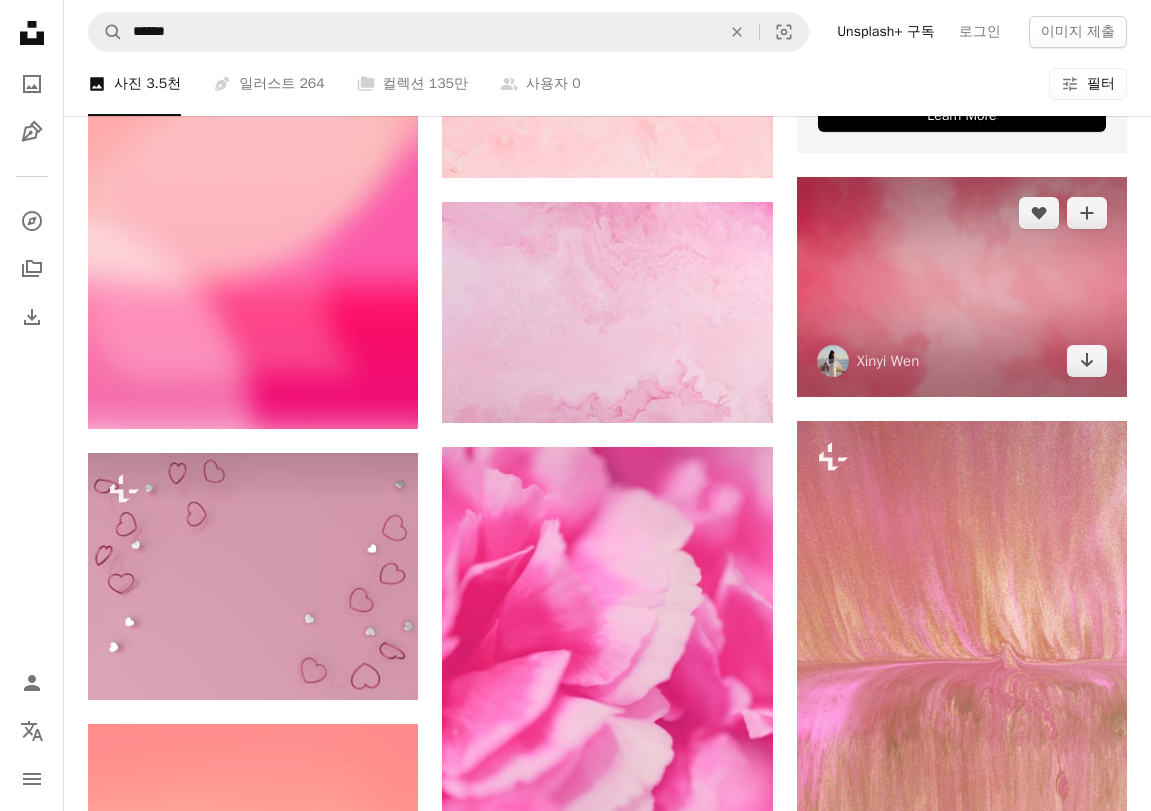 click at bounding box center [962, 287] 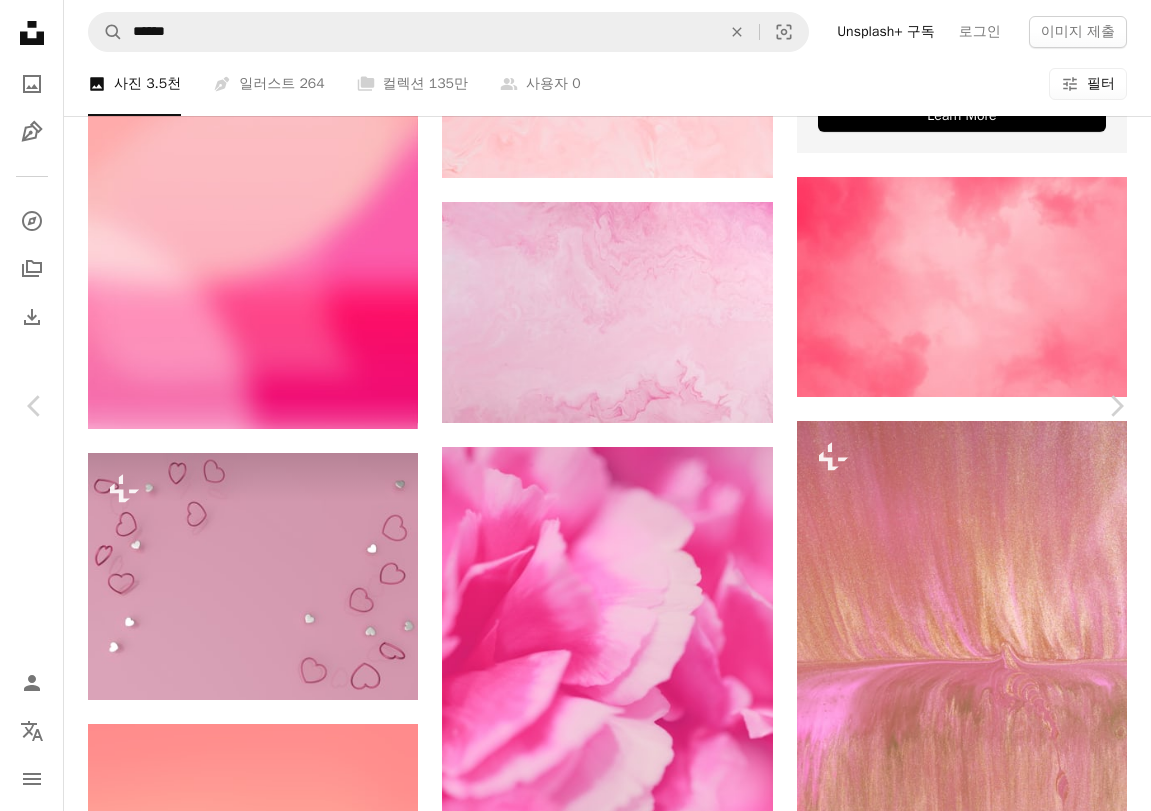 click on "무료 다운로드" at bounding box center [951, 3318] 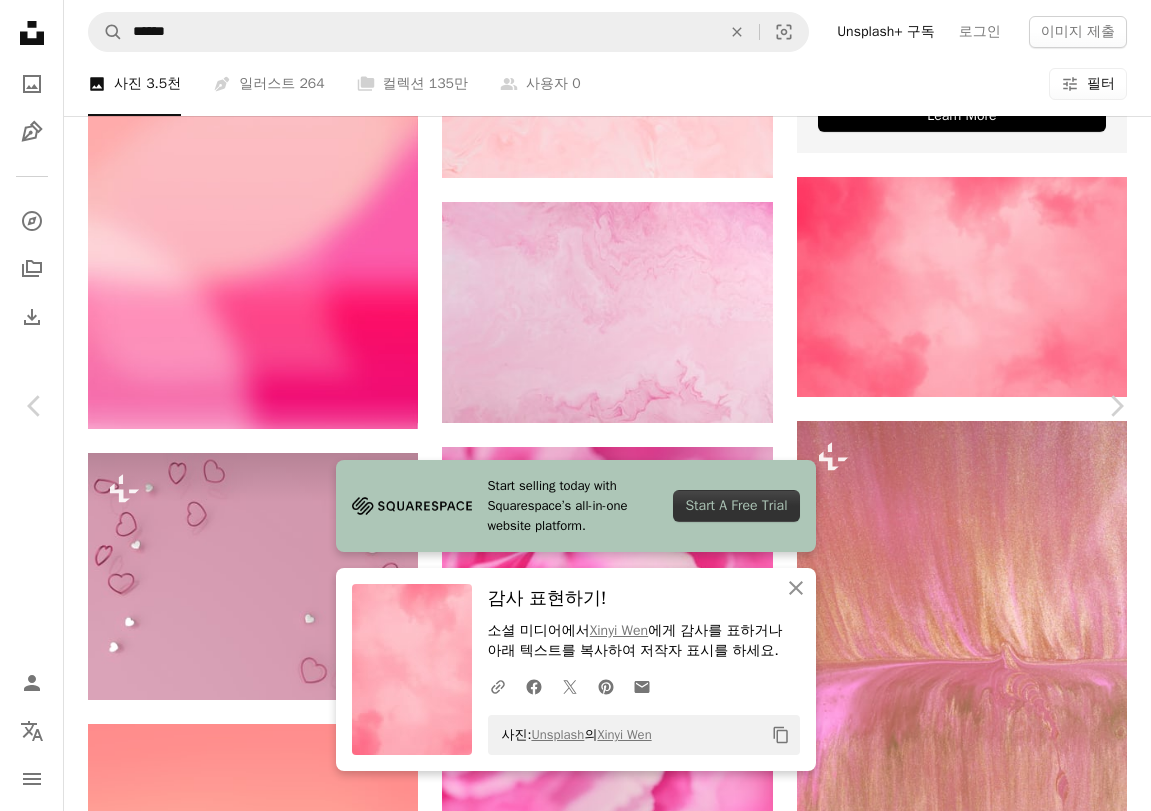 click on "An X shape" at bounding box center (20, 20) 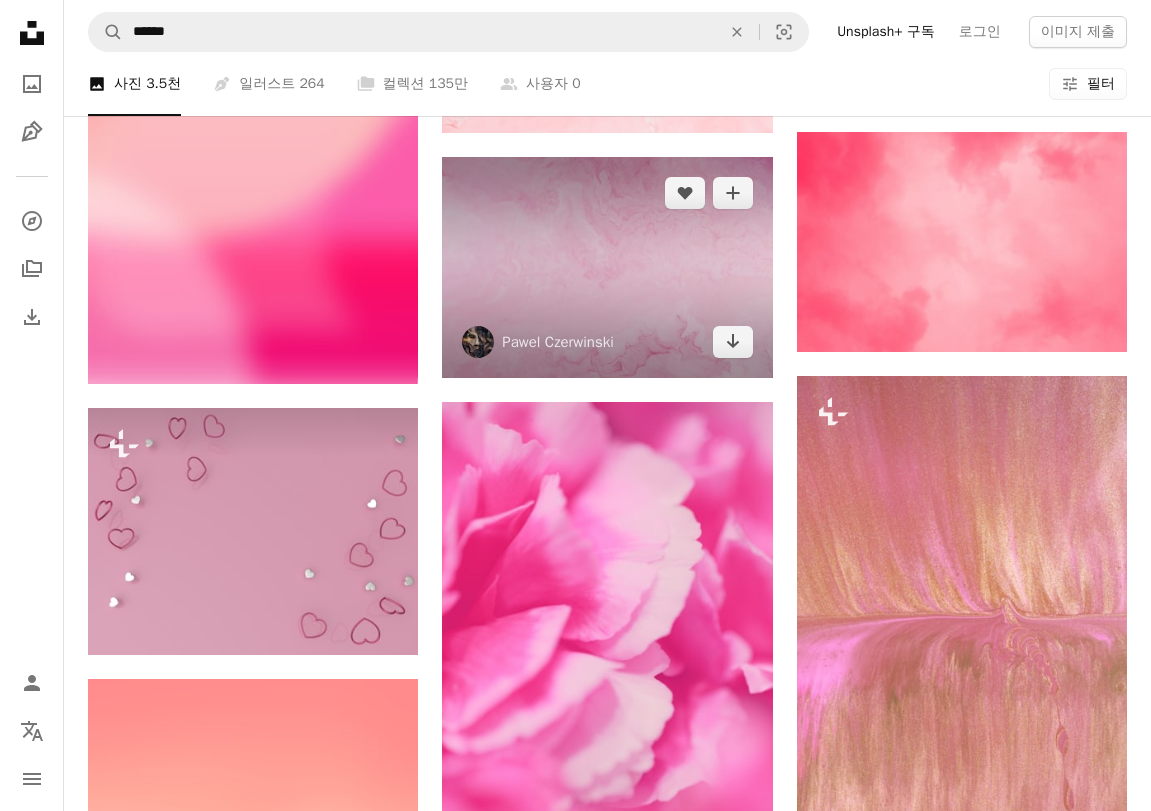 scroll, scrollTop: 0, scrollLeft: 0, axis: both 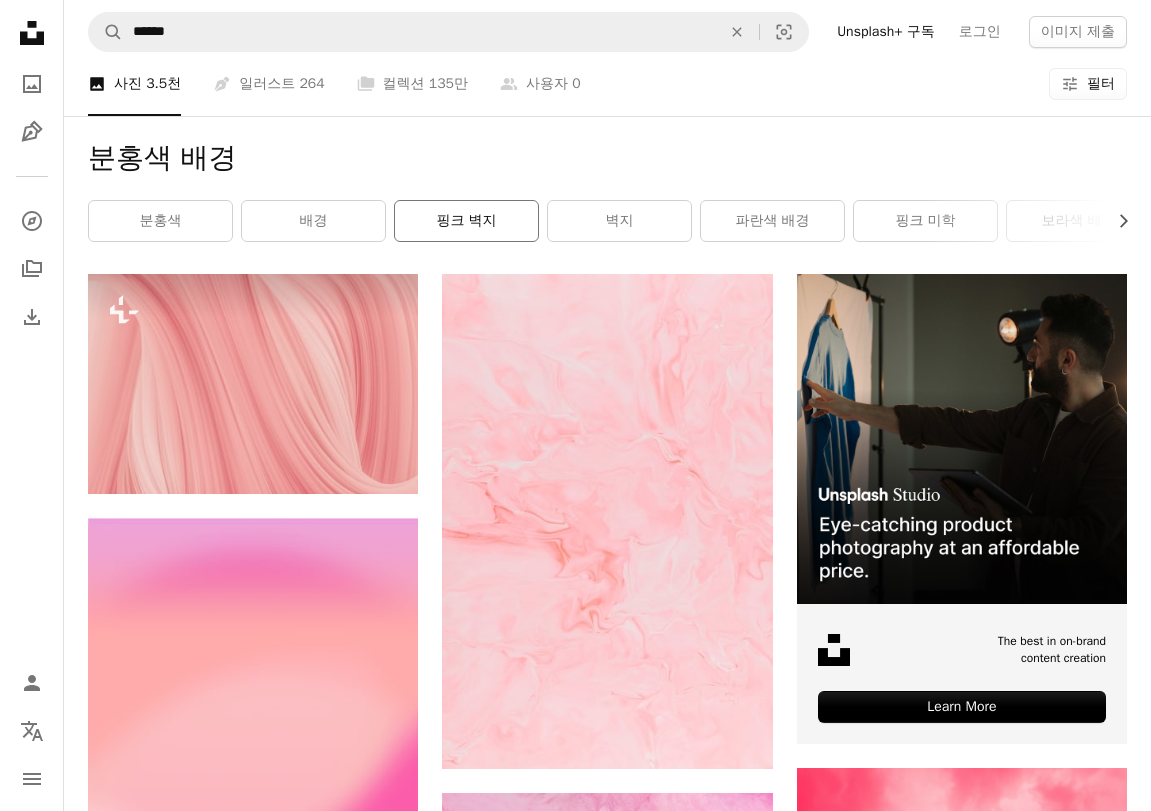 click on "핑크 벽지" at bounding box center (466, 221) 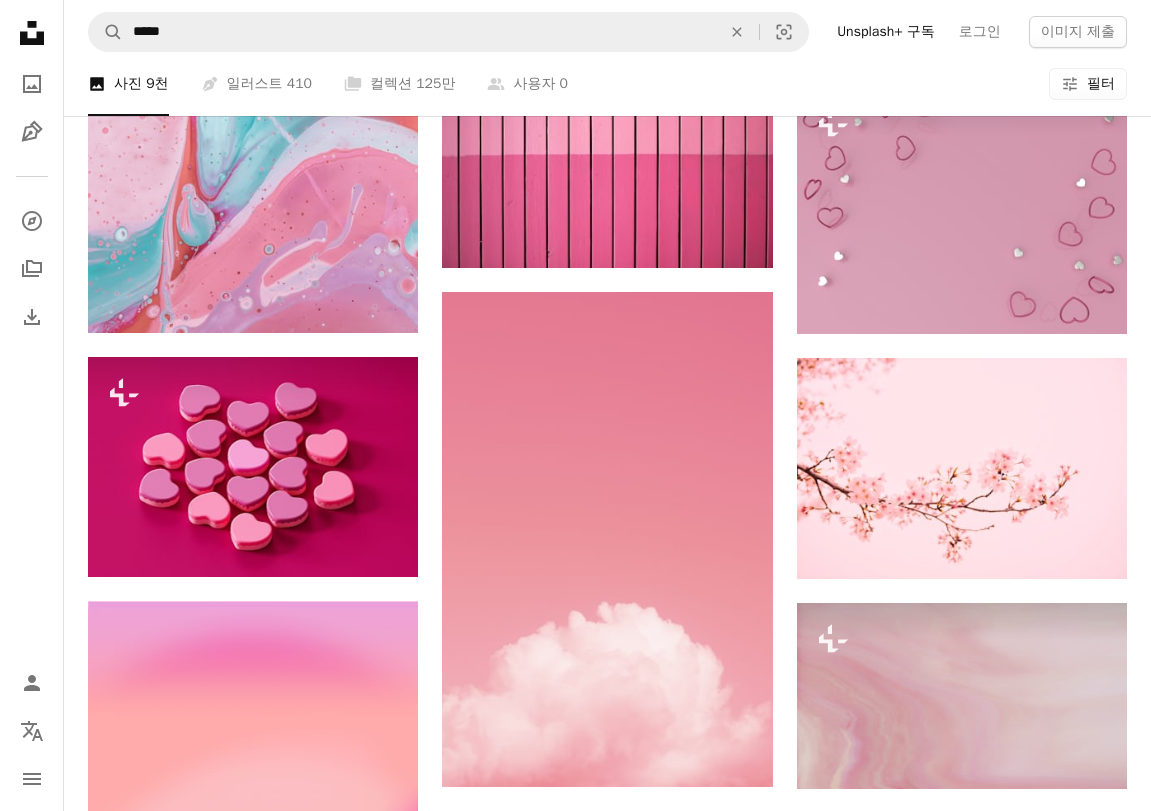 scroll, scrollTop: 0, scrollLeft: 0, axis: both 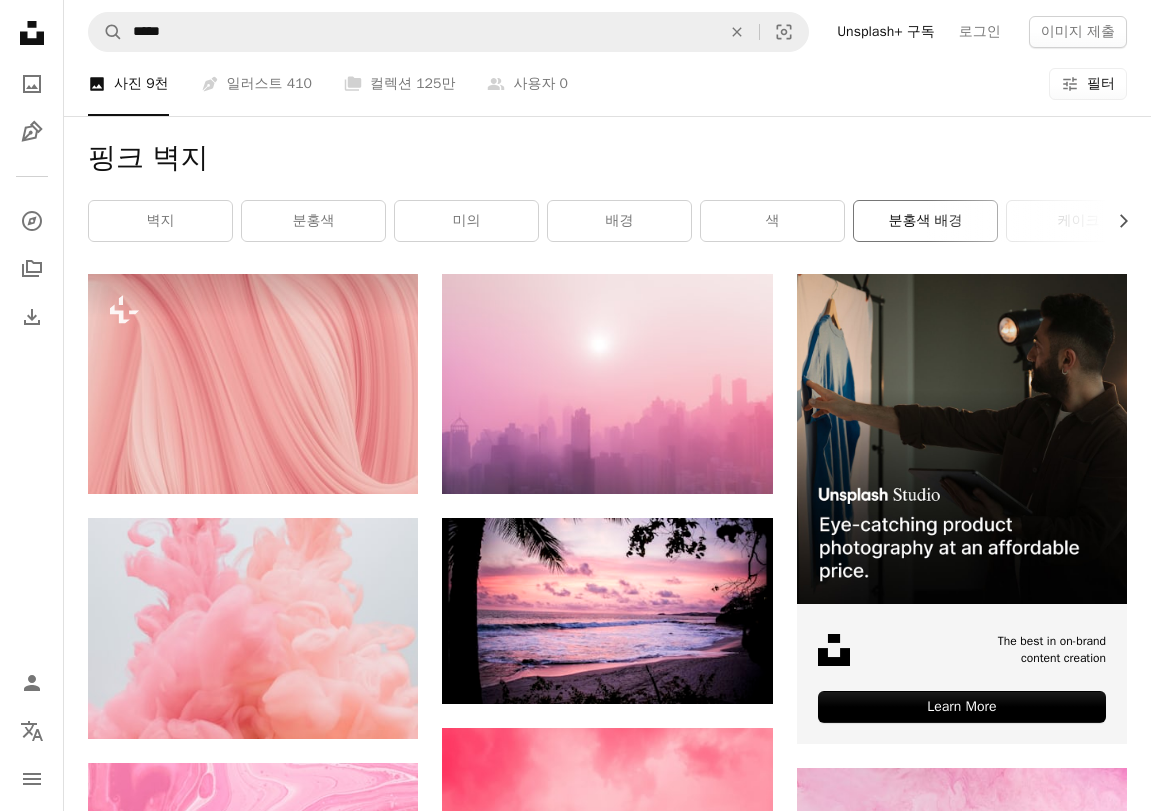 click on "분홍색 배경" at bounding box center (925, 221) 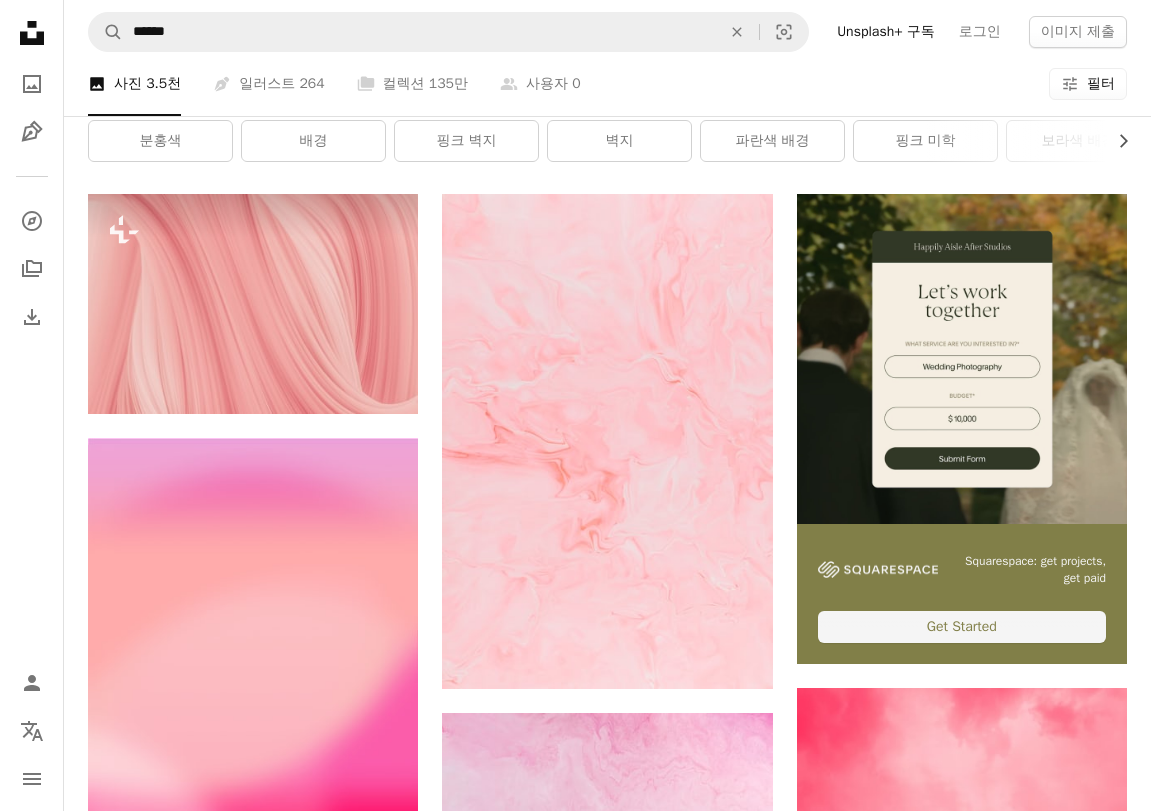 scroll, scrollTop: 0, scrollLeft: 0, axis: both 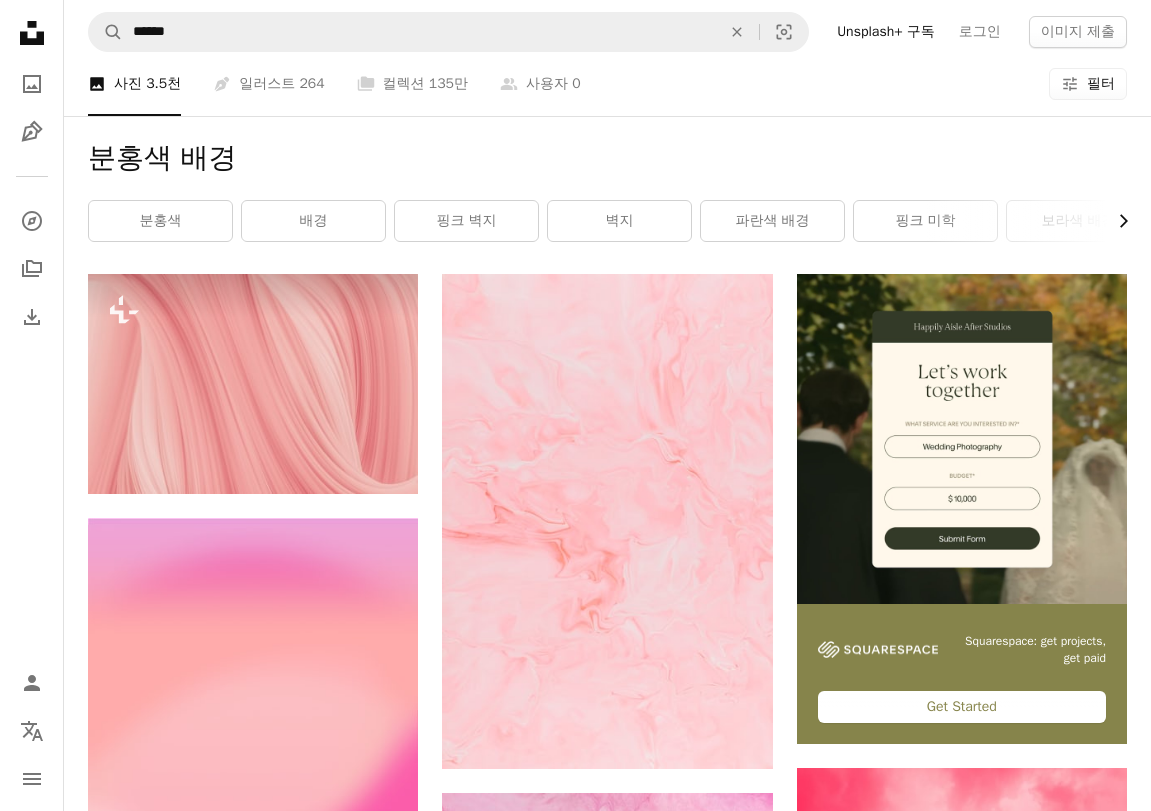 click on "Chevron right" 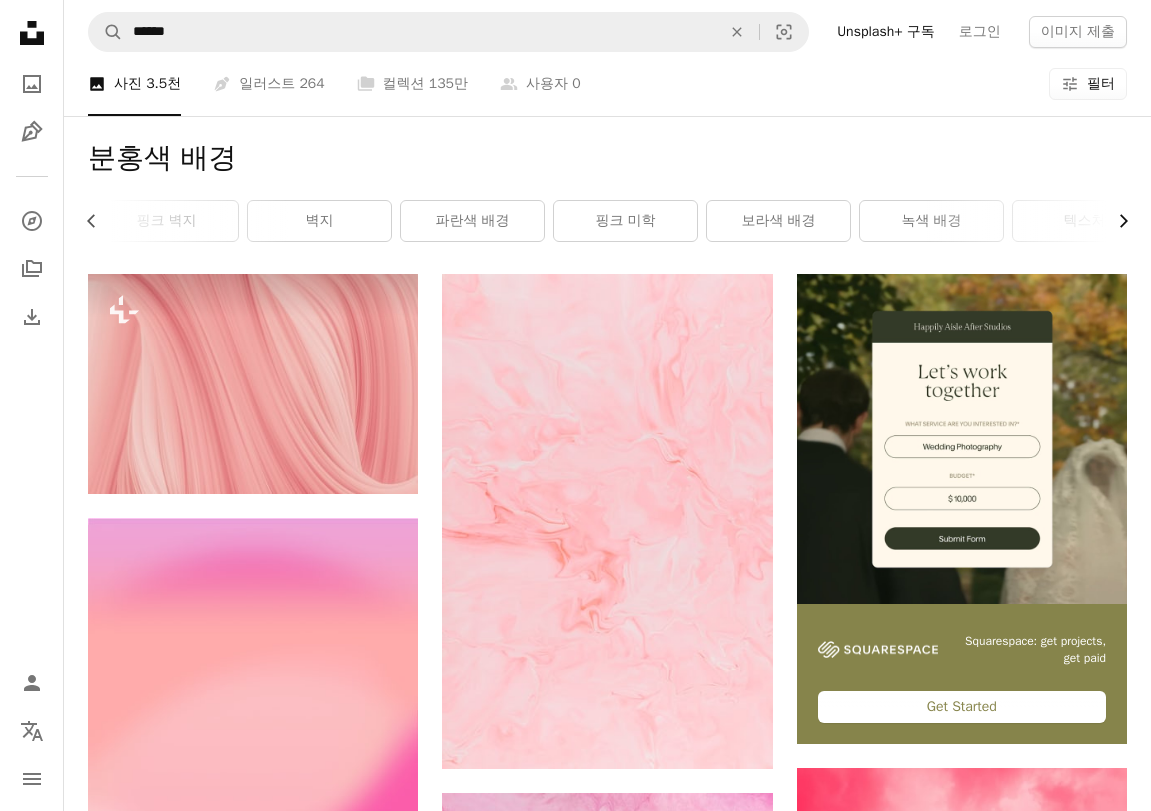 click on "Chevron right" 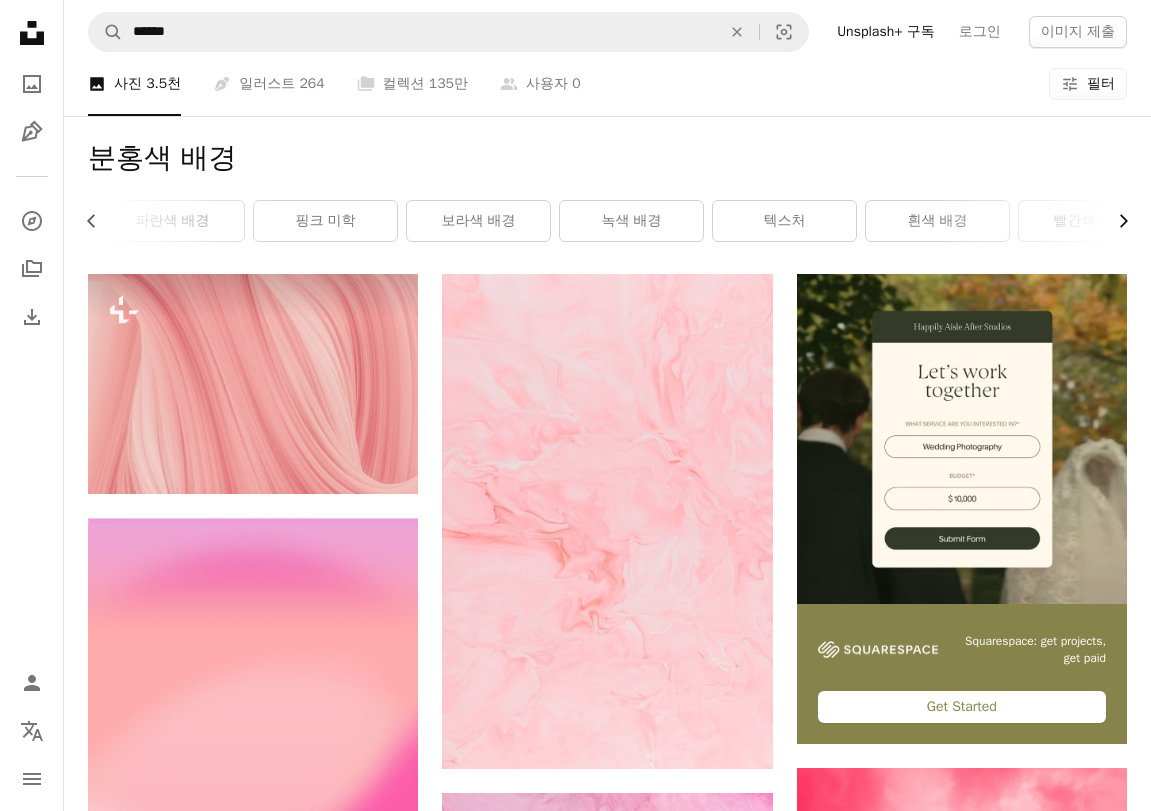 click on "Chevron right" 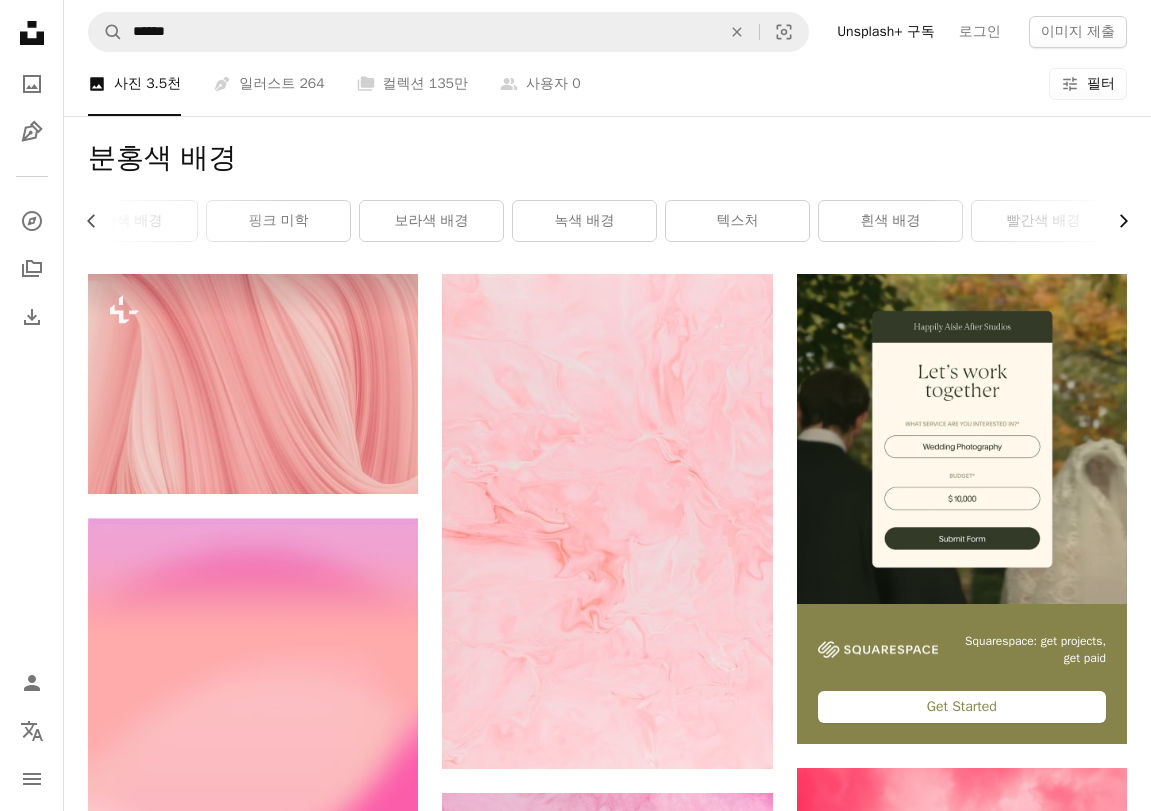 scroll, scrollTop: 0, scrollLeft: 789, axis: horizontal 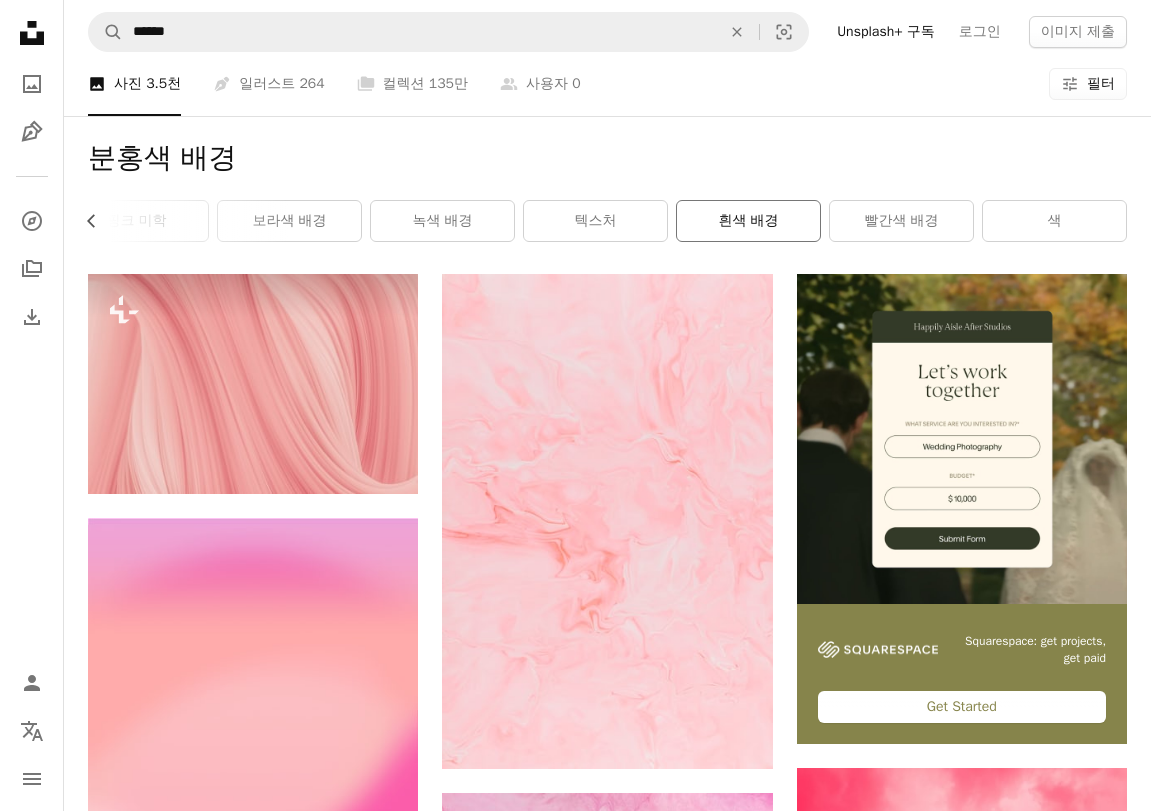 click on "흰색 배경" at bounding box center [748, 221] 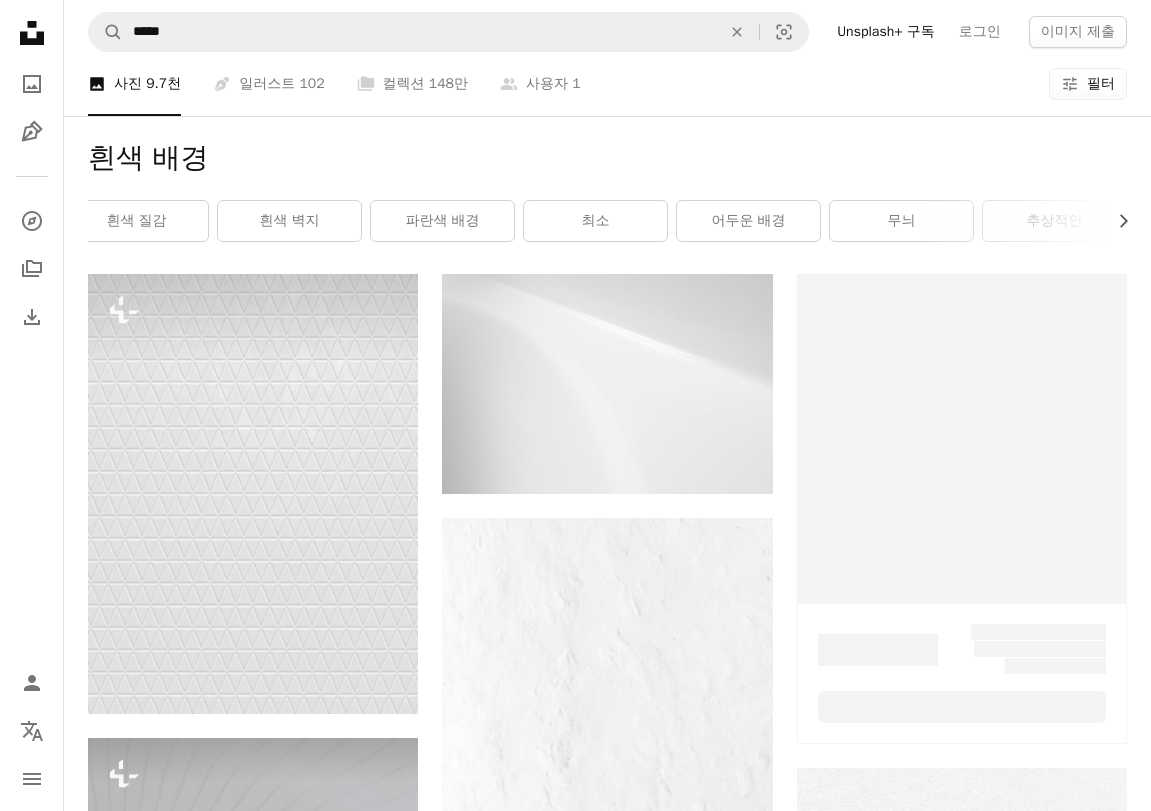 scroll, scrollTop: 0, scrollLeft: 0, axis: both 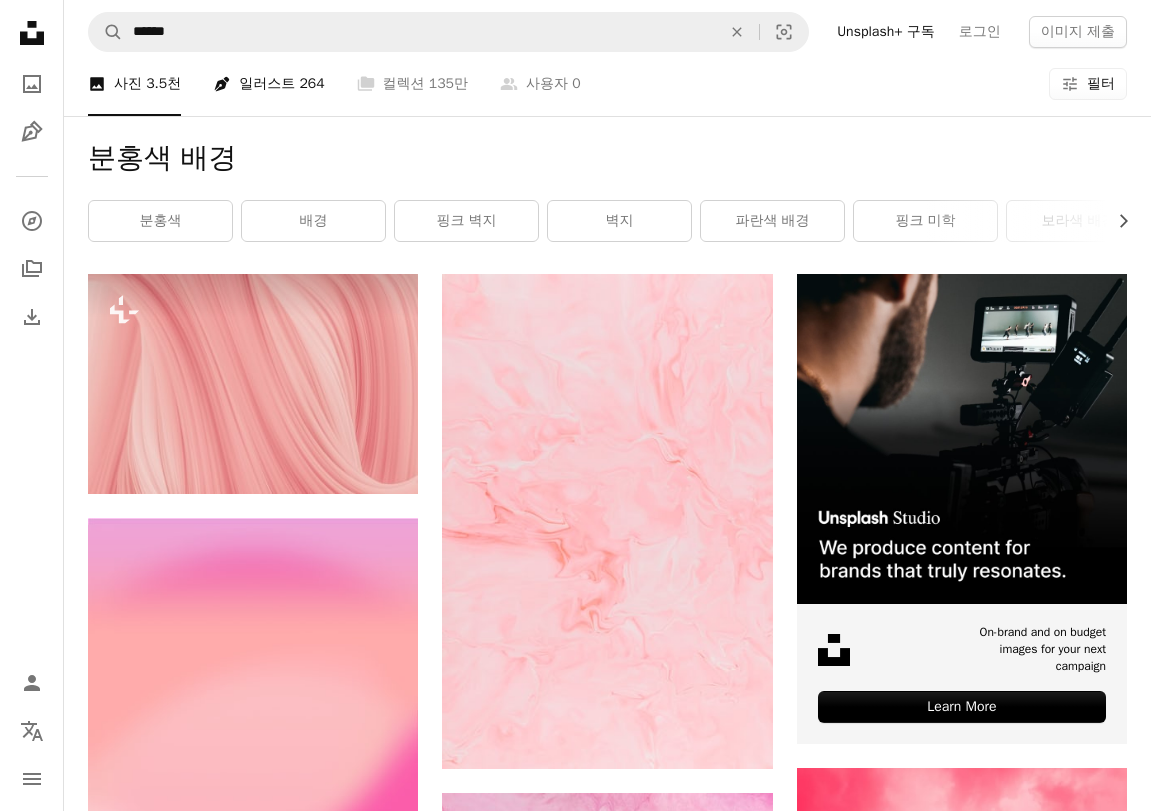click on "264" at bounding box center [311, 84] 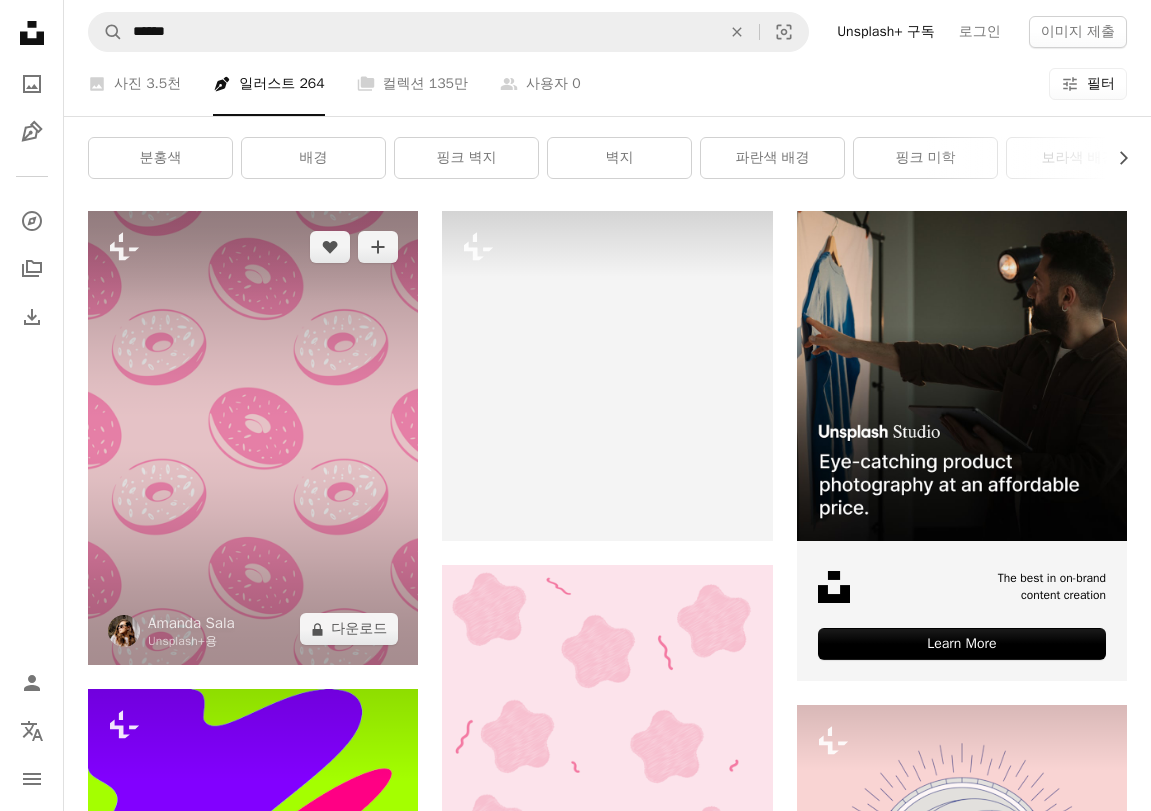 scroll, scrollTop: 0, scrollLeft: 0, axis: both 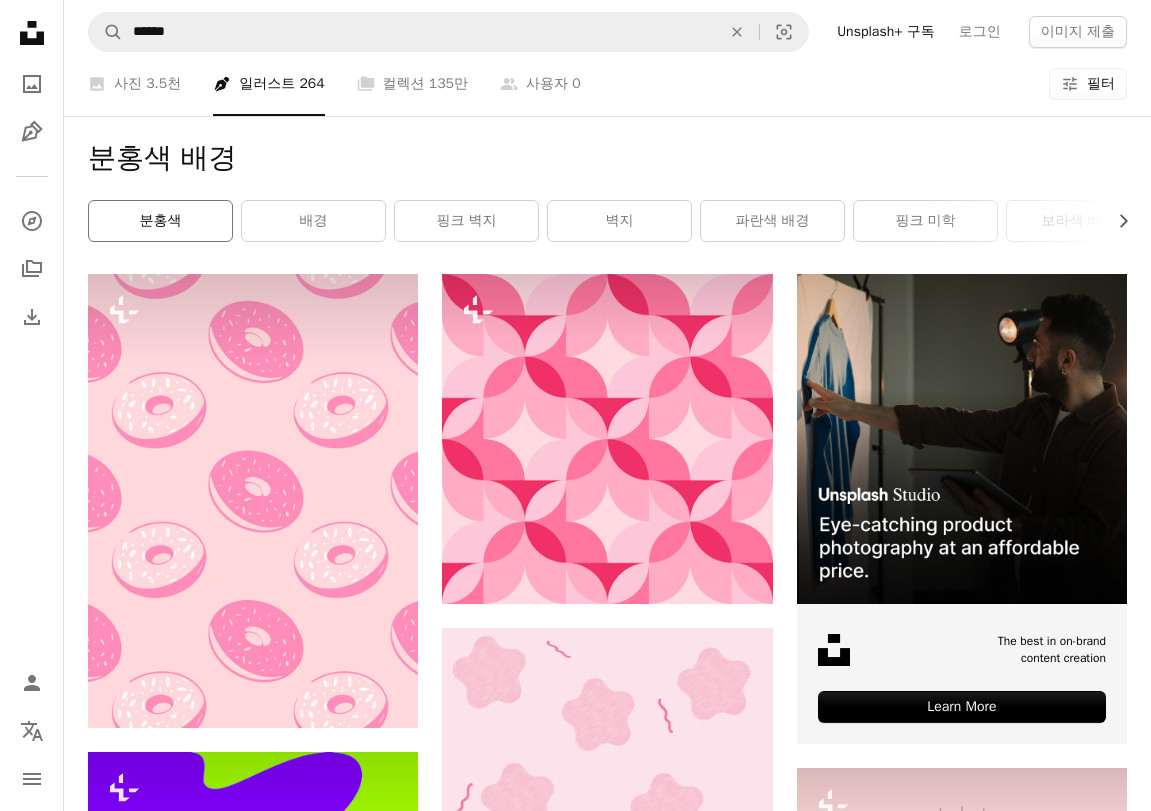 click on "분홍색" at bounding box center [160, 221] 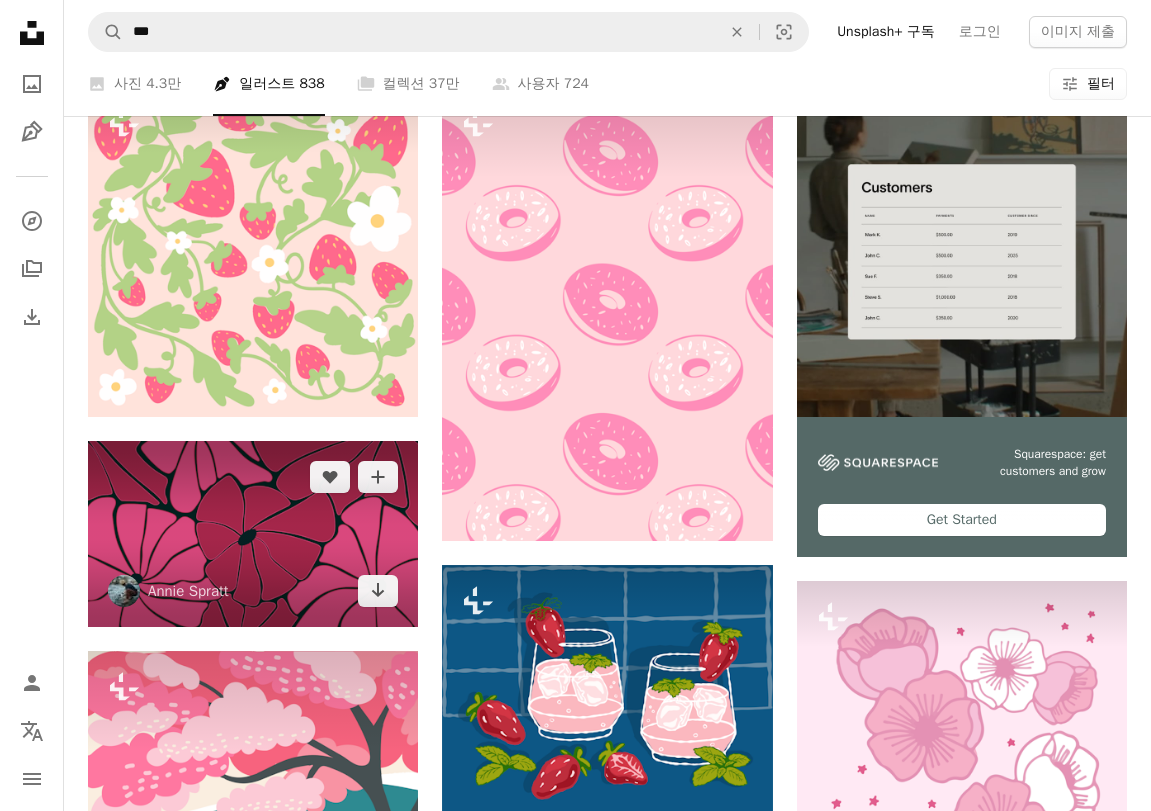 scroll, scrollTop: 0, scrollLeft: 0, axis: both 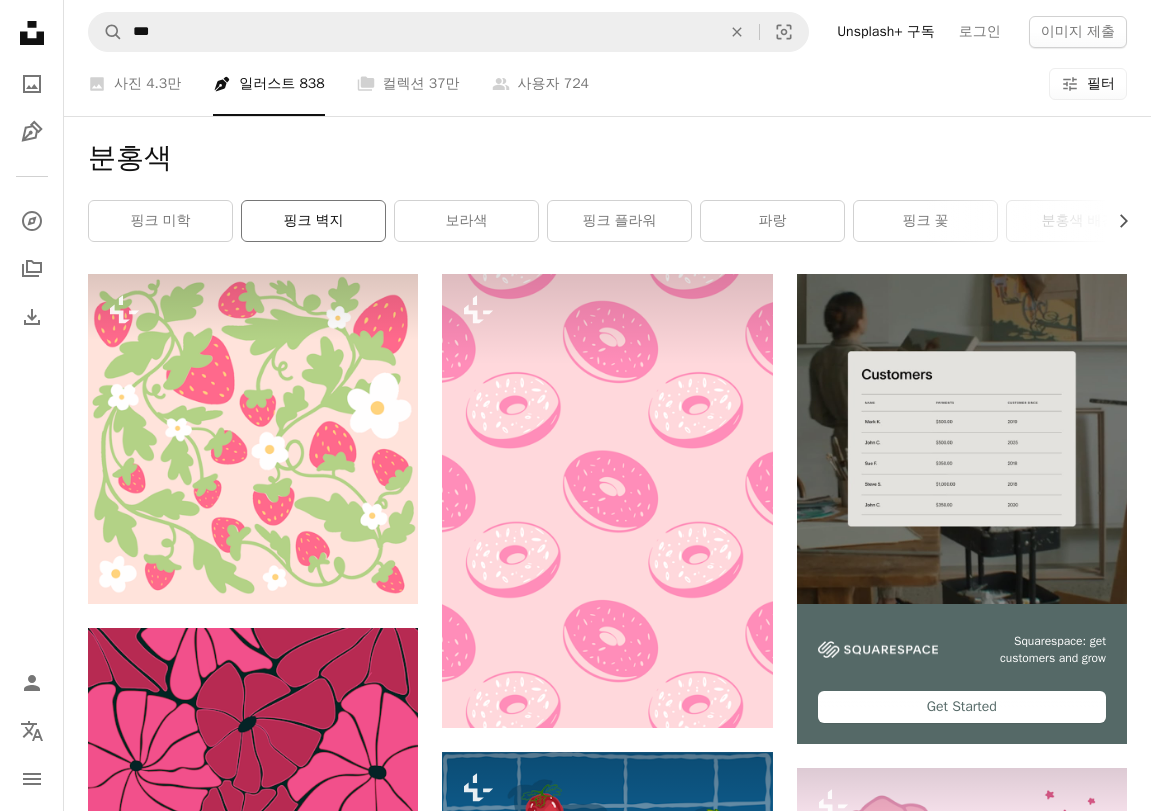 click on "핑크 벽지" at bounding box center [313, 221] 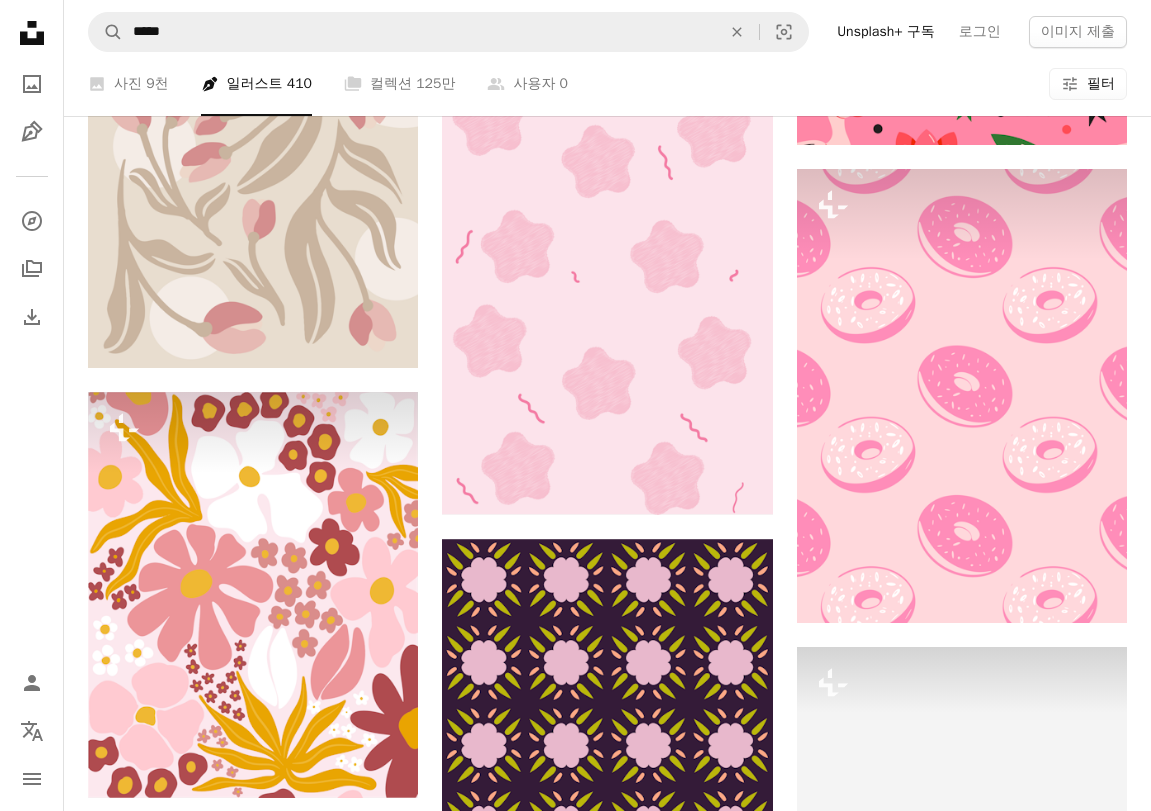 scroll, scrollTop: 1474, scrollLeft: 0, axis: vertical 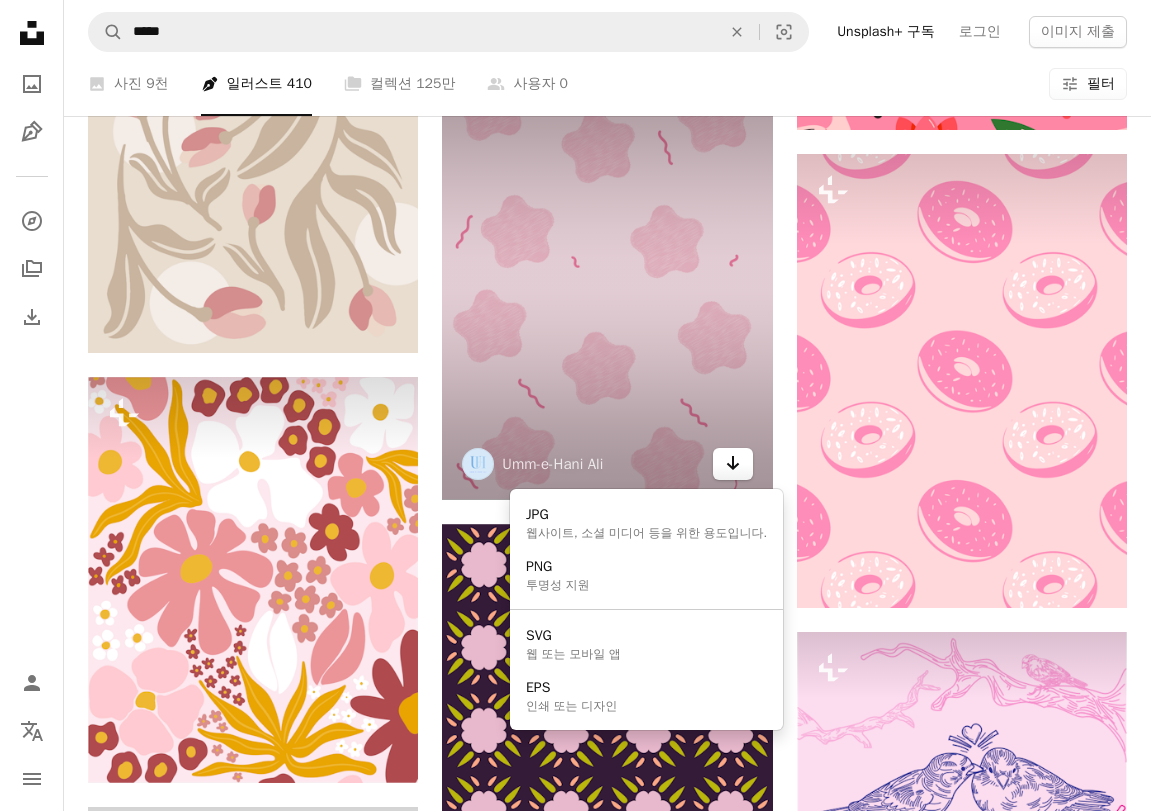 click on "Arrow pointing down" 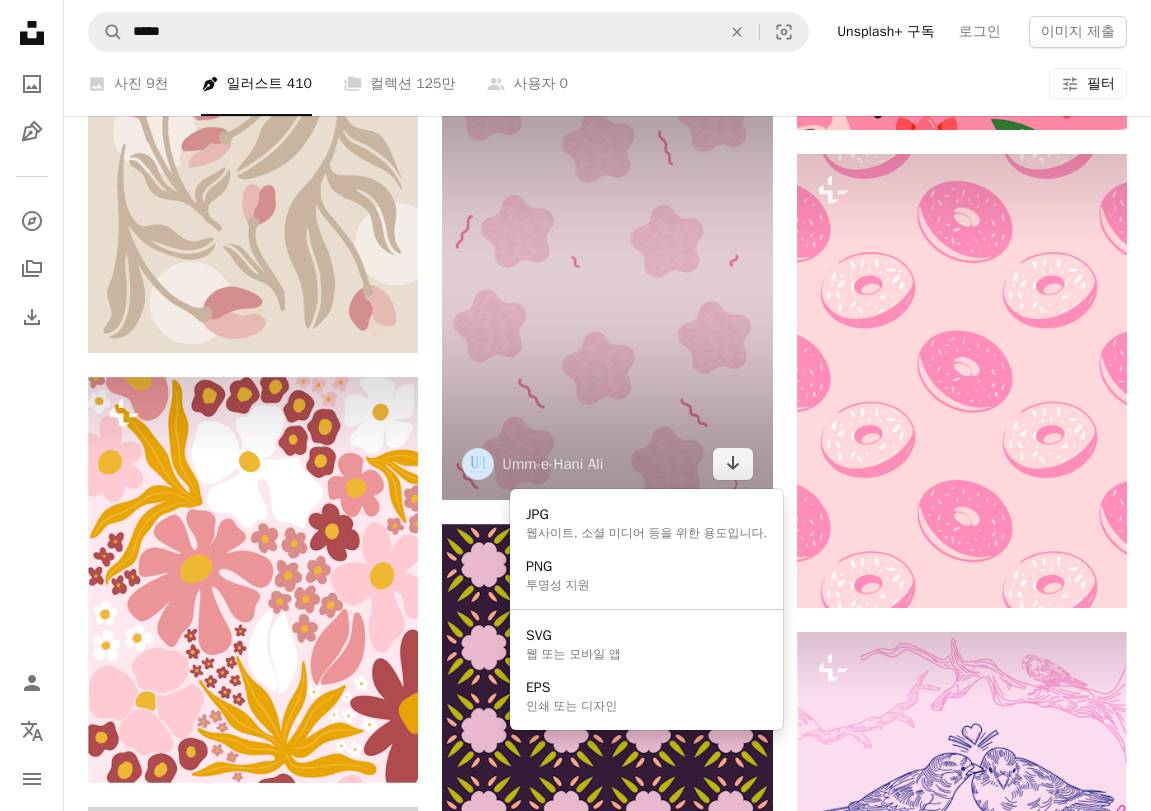 click on "Unsplash logo Unsplash 홈 A photo Pen Tool A compass A stack of folders Download Person Localization icon navigation menu A magnifying glass ***** An X shape Visual search Unsplash+ 구독 로그인 이미지 제출 A photo 사진   9천 Pen Tool 일러스트   410 A stack of folders 컬렉션   125만 A group of people 사용자   0 A copyright icon © 라이선스 Arrow down Aspect ratio 방향 Arrow down Unfold 정렬 기준  관련성 Arrow down Filters 필터 핑크 벽지 Chevron right 벽지 분홍색 미의 배경 색 분홍색 배경 케이크 바탕 화면 배경 무늬 텍스처 핑크 미학 보라색 벽지 핑크 월페이퍼 데스크탑 Plus sign for Unsplash+ A heart A plus sign Getty Images Unsplash+ 용 A lock   다운로드 A heart A plus sign Umm-e-Hani Ali Arrow pointing down A heart A plus sign Marigotie 고용 가능 A checkmark inside of a circle Arrow pointing down Plus sign for Unsplash+ A heart A plus sign Erone Stuff Unsplash+ 용 A lock   다운로드 Plus sign for Unsplash+" at bounding box center [575, 514] 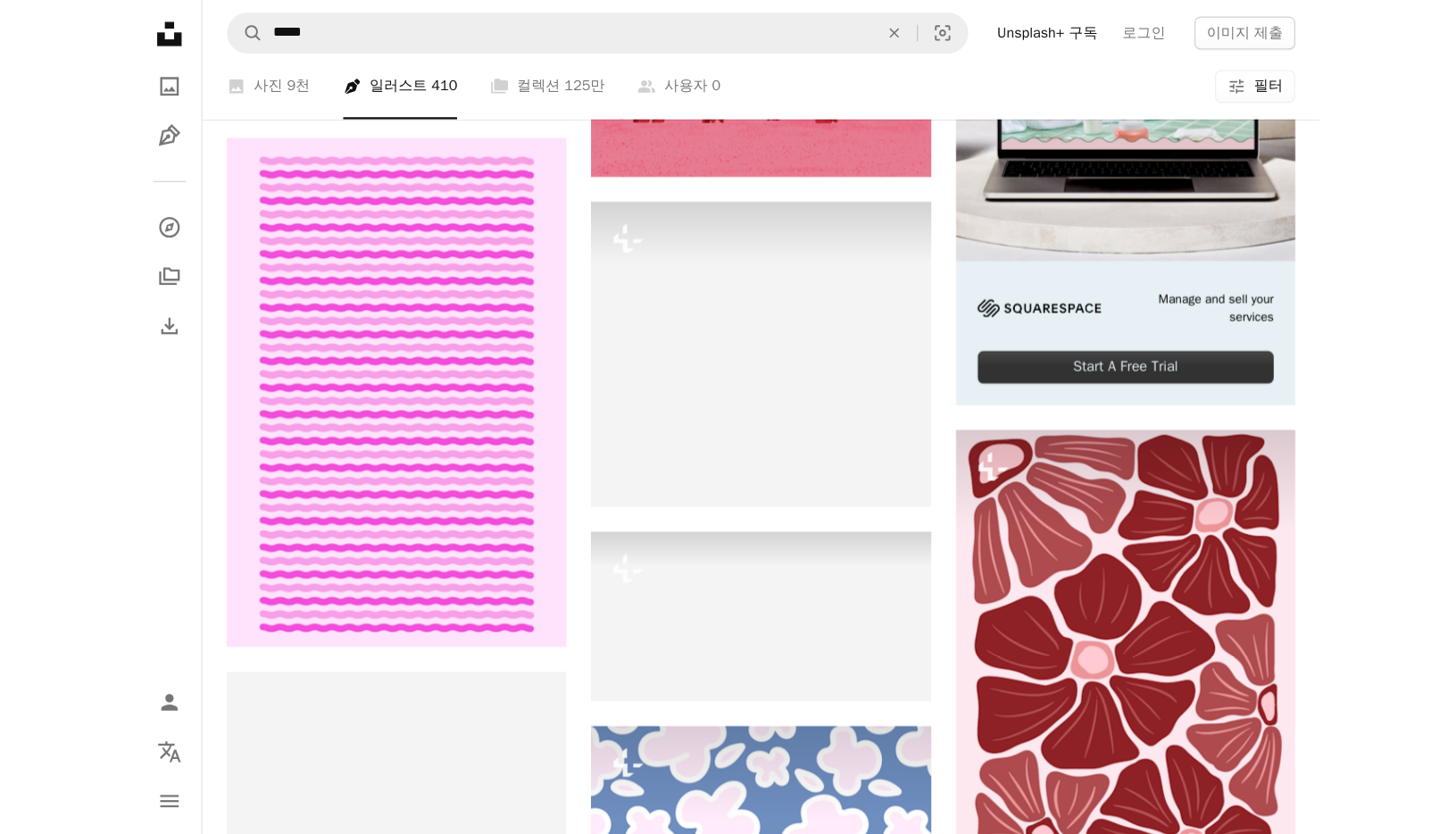 scroll, scrollTop: 0, scrollLeft: 0, axis: both 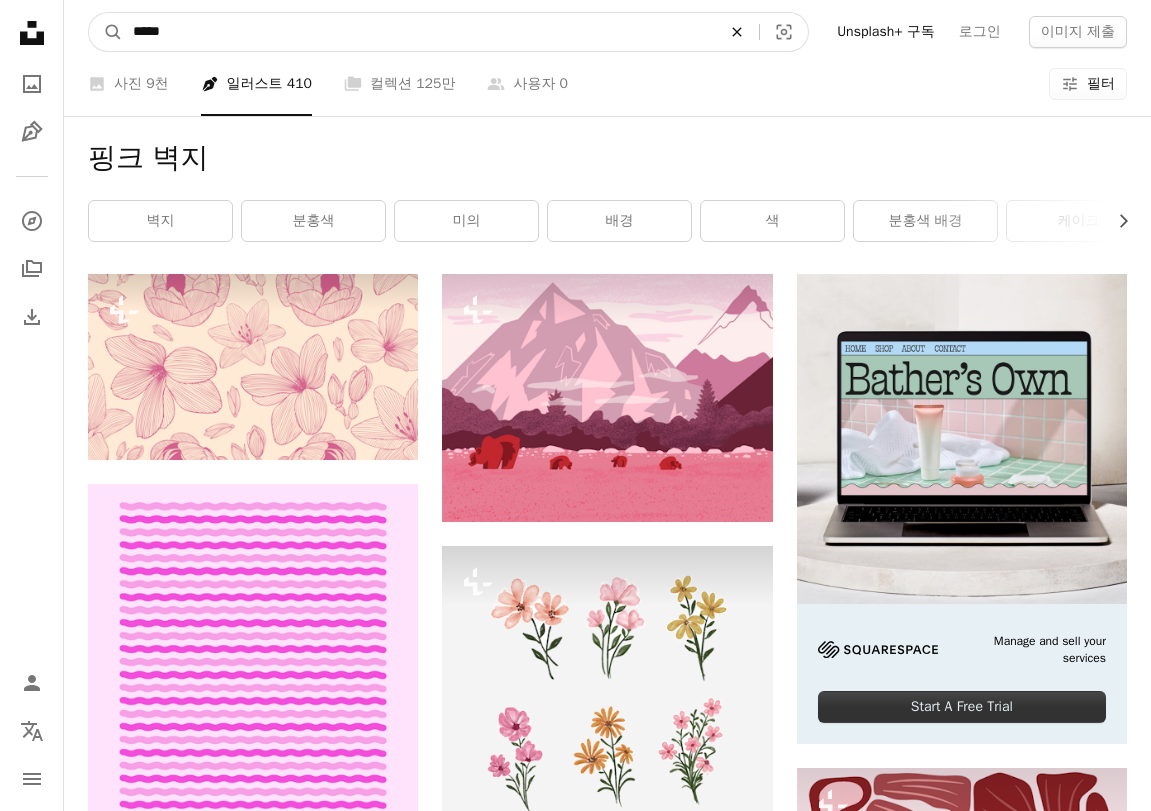 click on "An X shape" 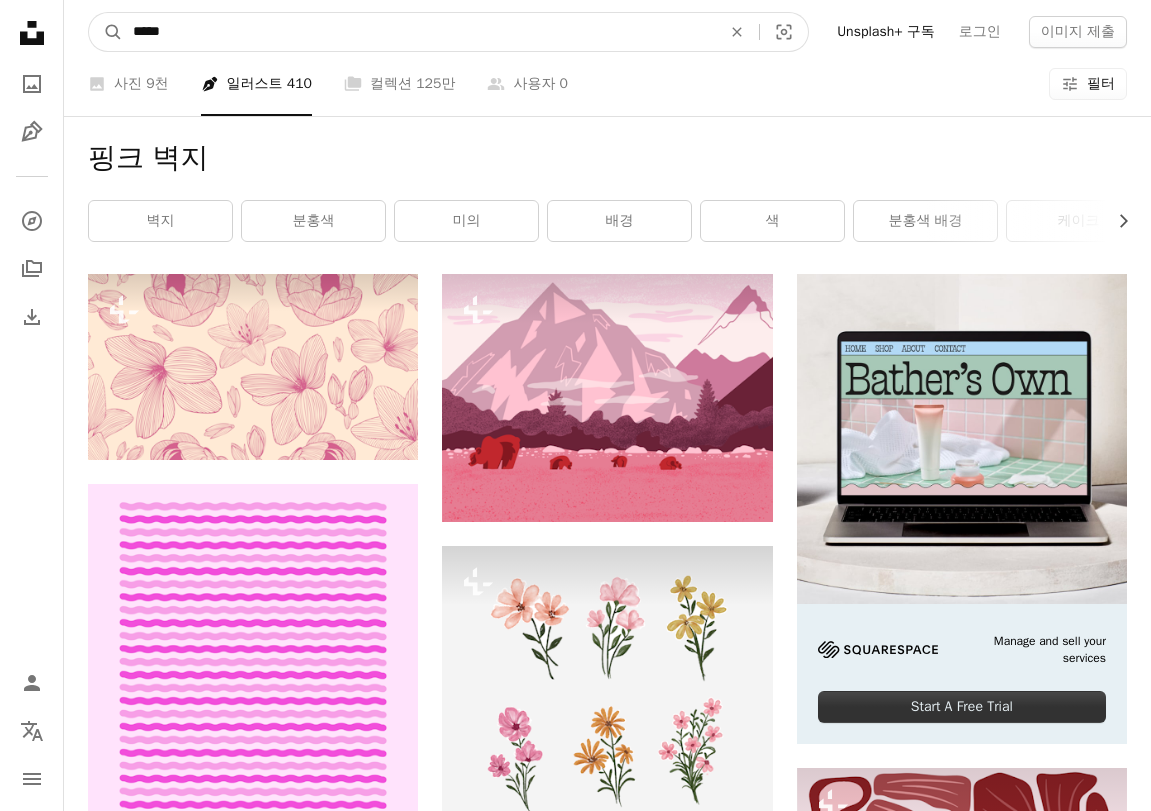 type 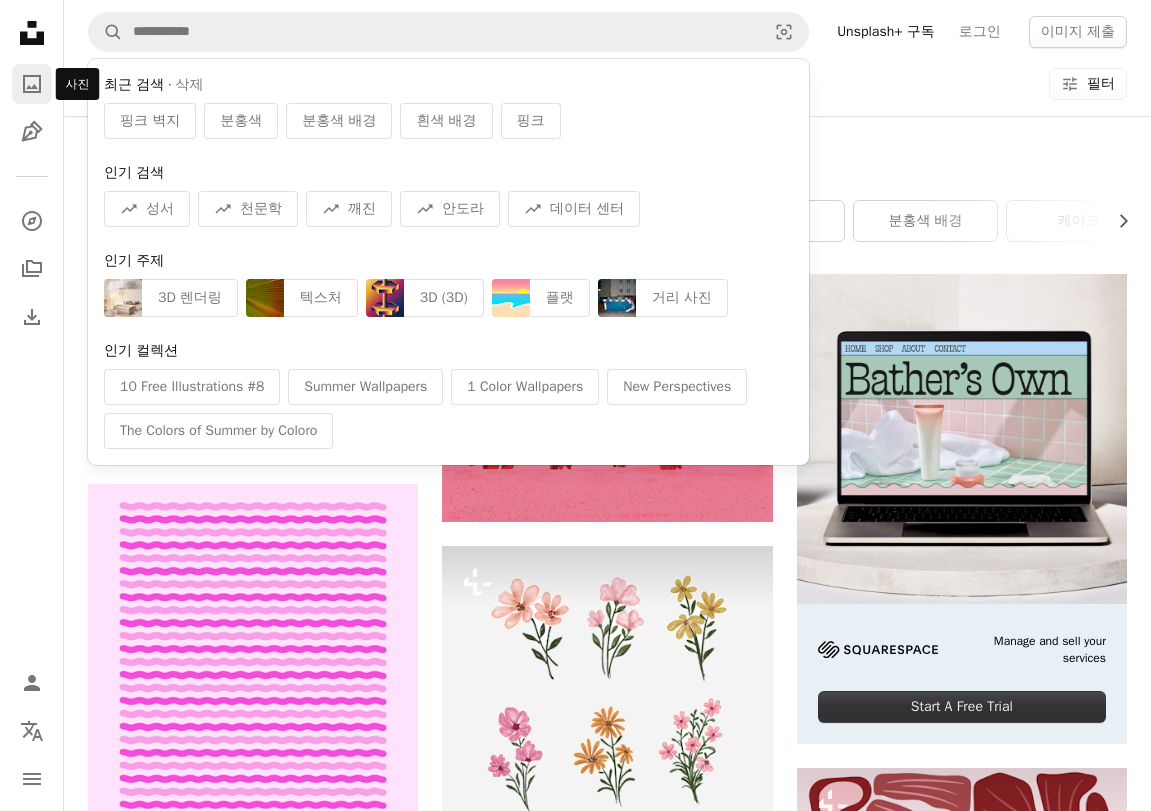 click on "A photo" 